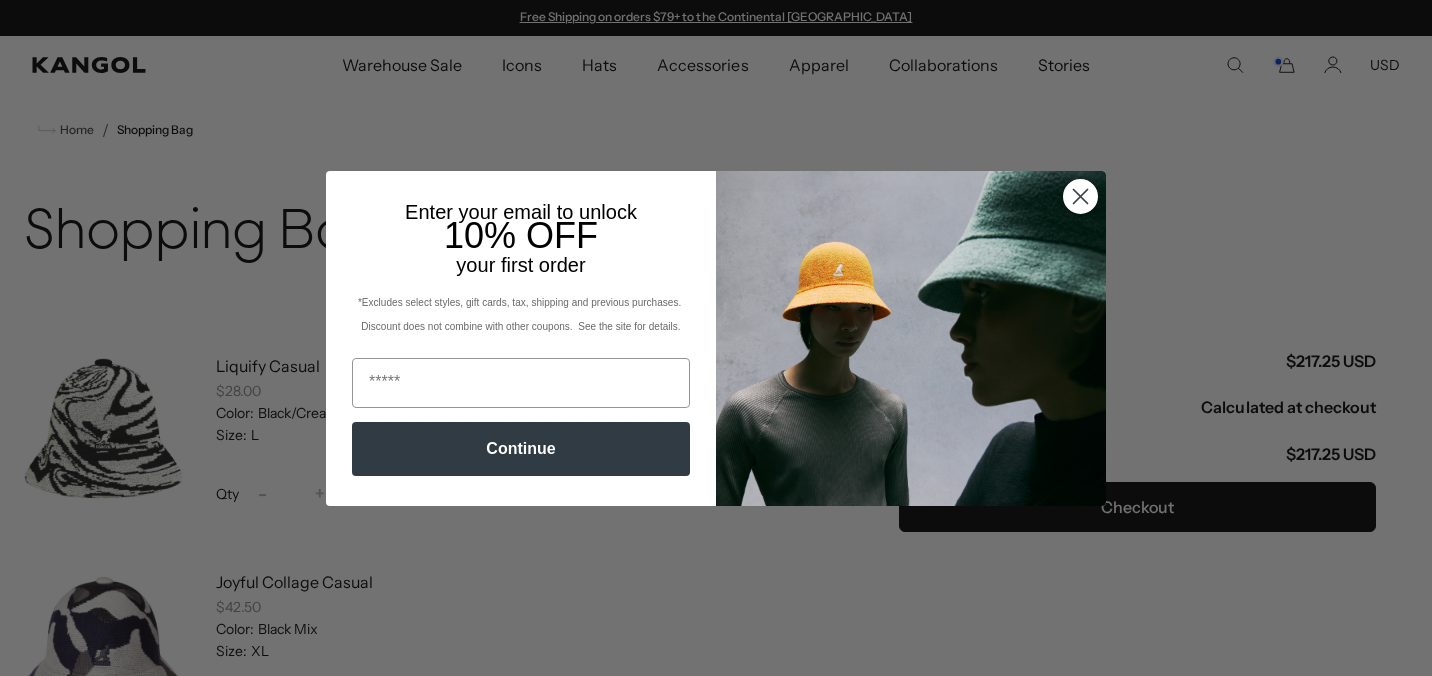 scroll, scrollTop: 185, scrollLeft: 0, axis: vertical 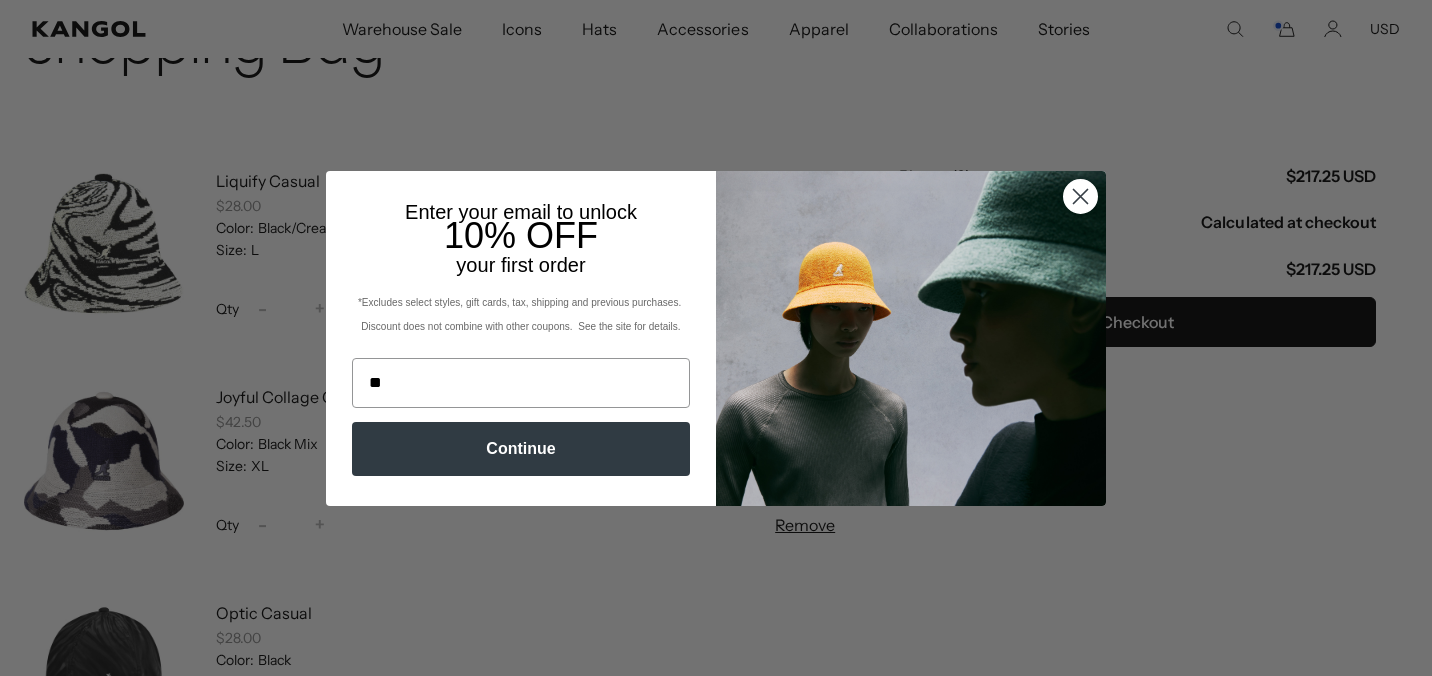 type on "**********" 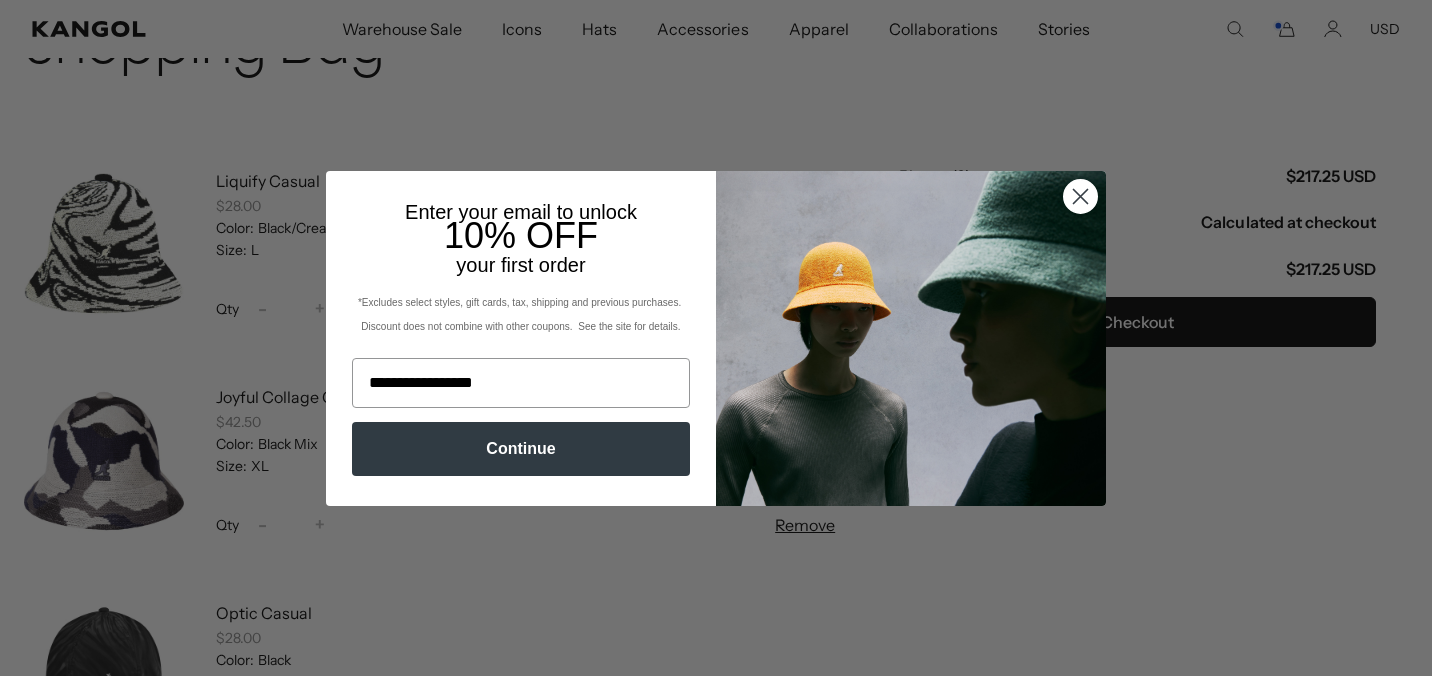 scroll, scrollTop: 0, scrollLeft: 0, axis: both 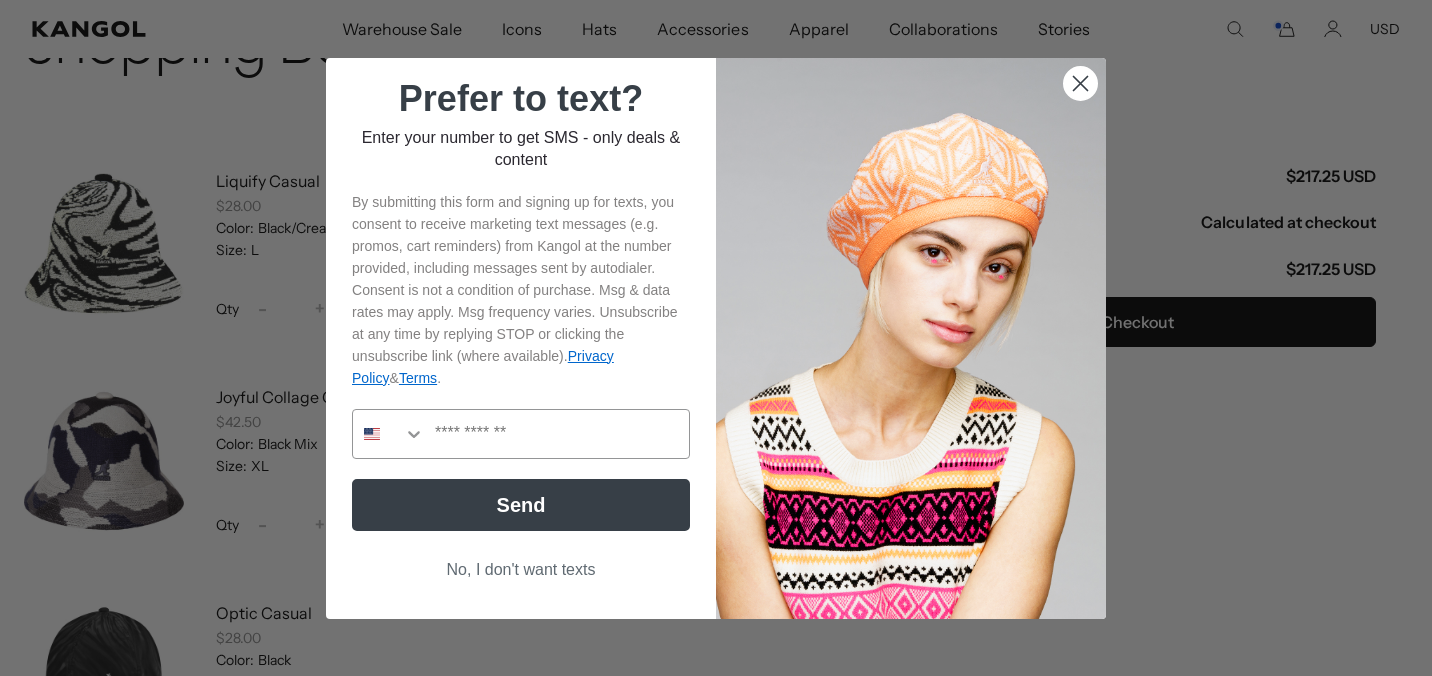 click on "No, I don't want texts" at bounding box center (521, 570) 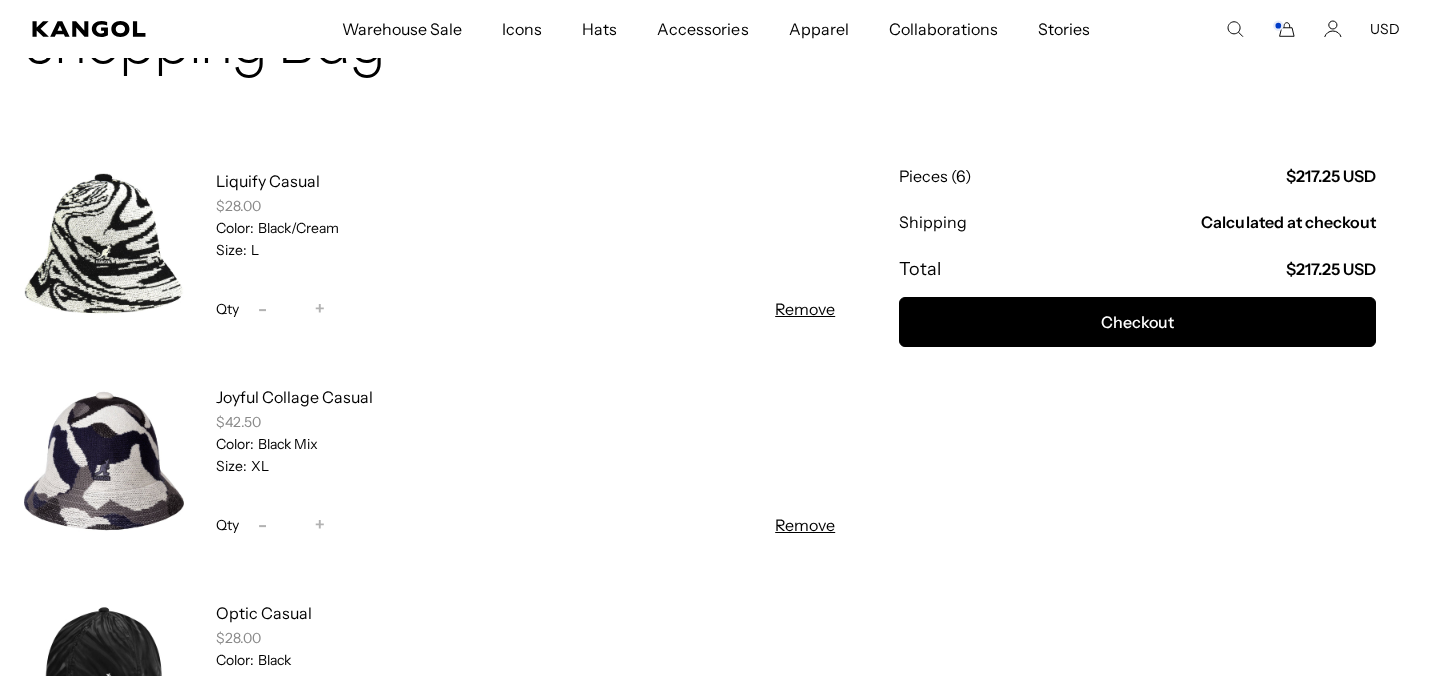 scroll, scrollTop: 0, scrollLeft: 412, axis: horizontal 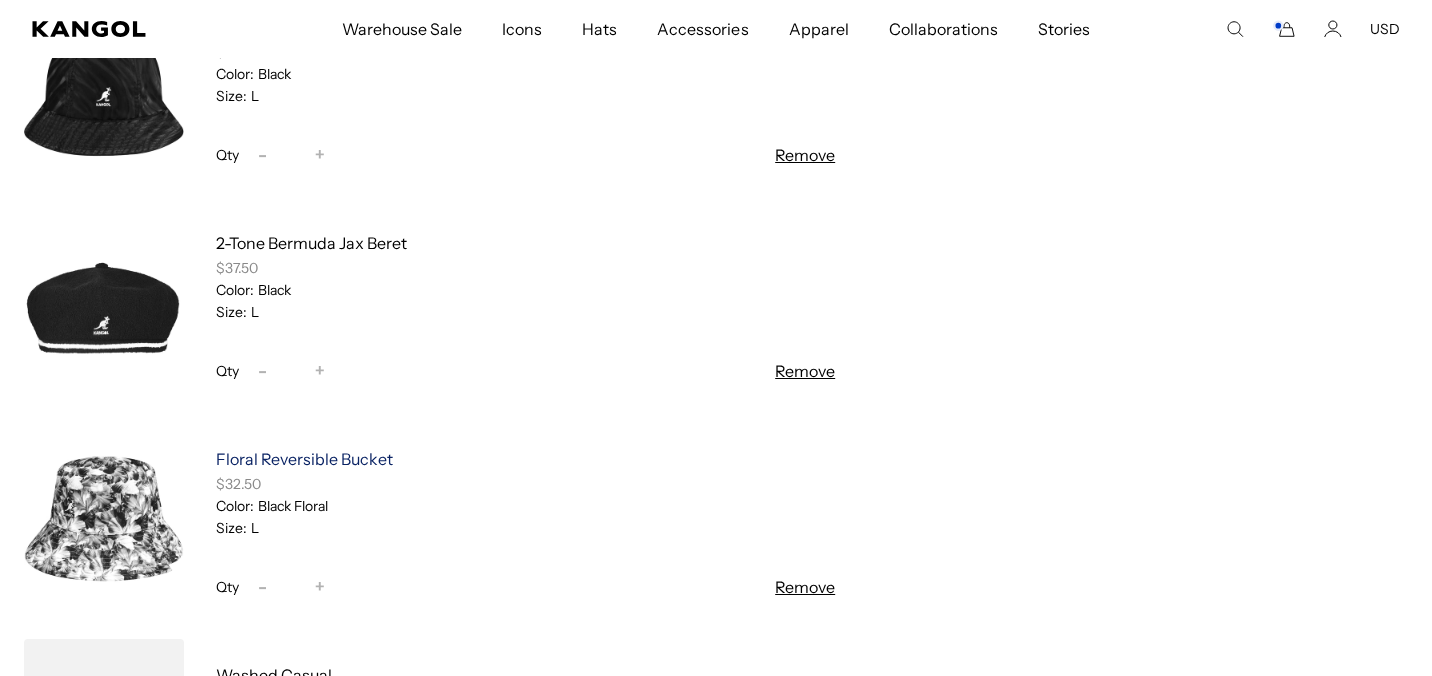 click on "Floral Reversible Bucket" at bounding box center [304, 459] 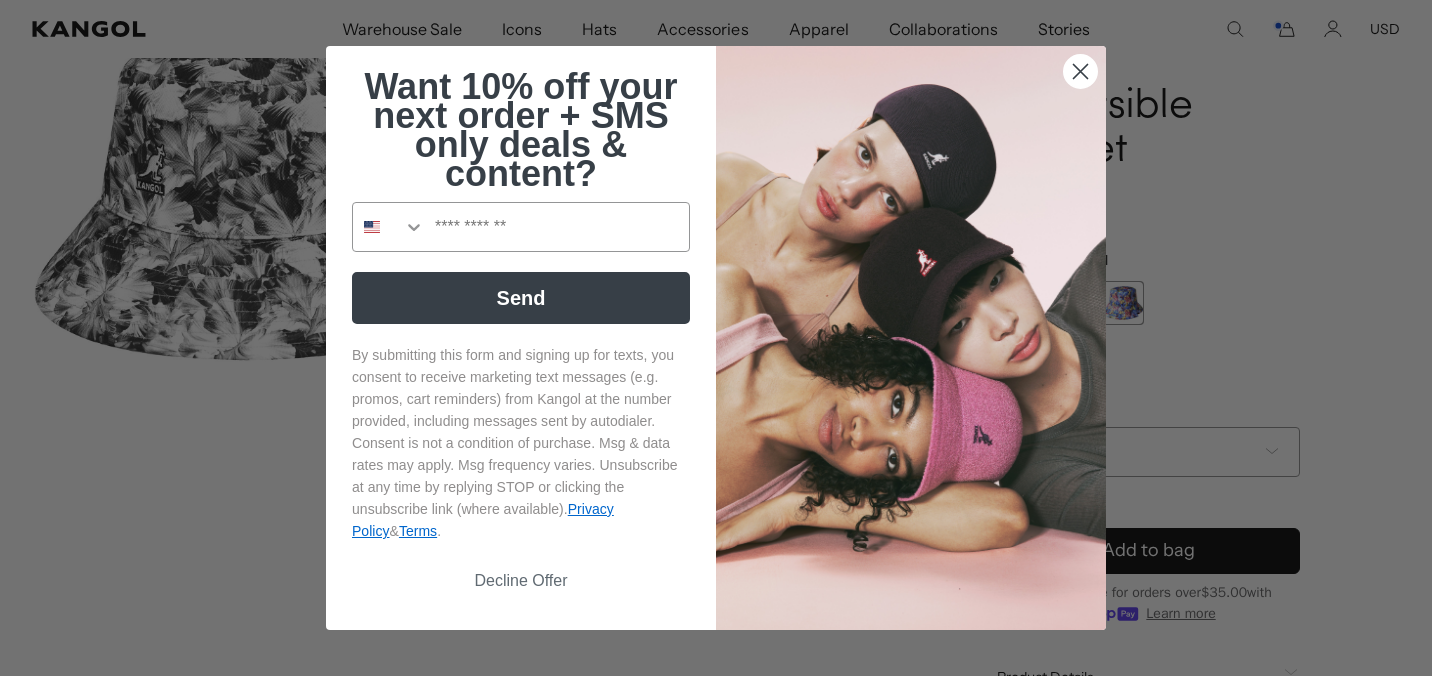 scroll, scrollTop: 0, scrollLeft: 0, axis: both 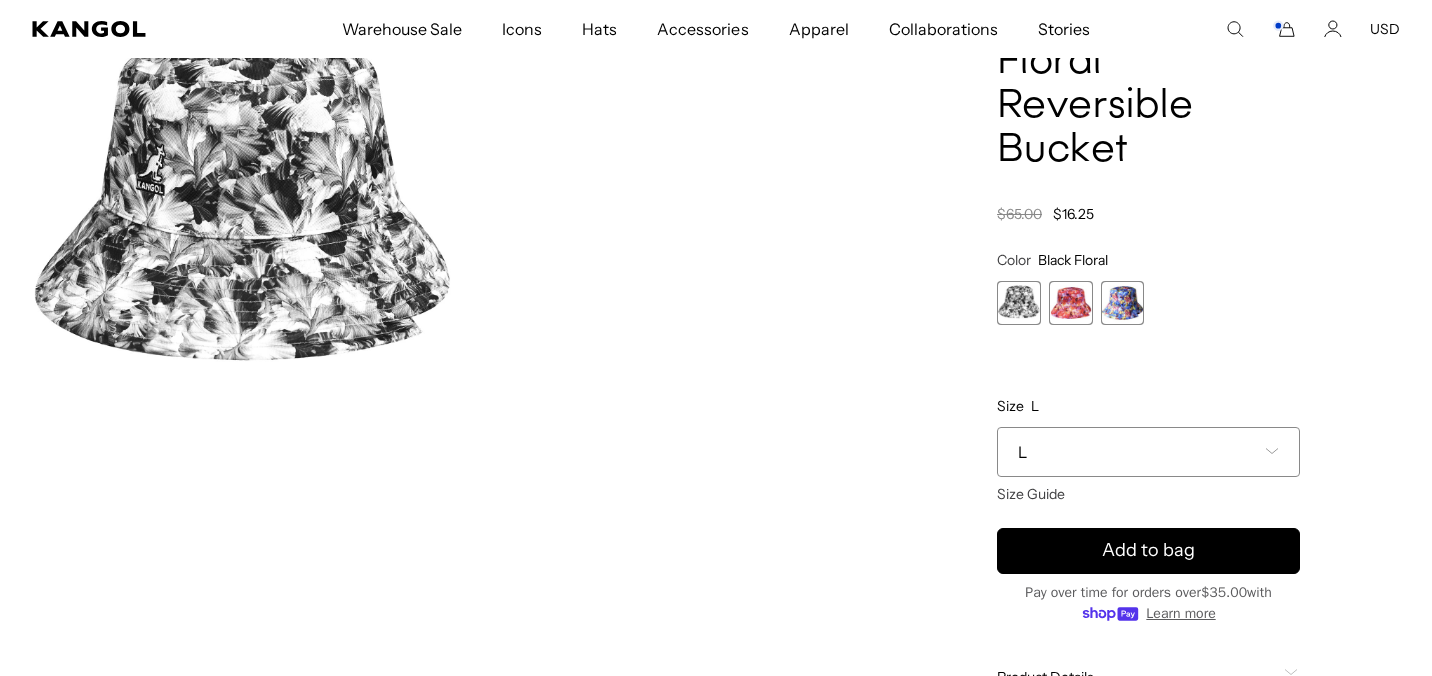 click 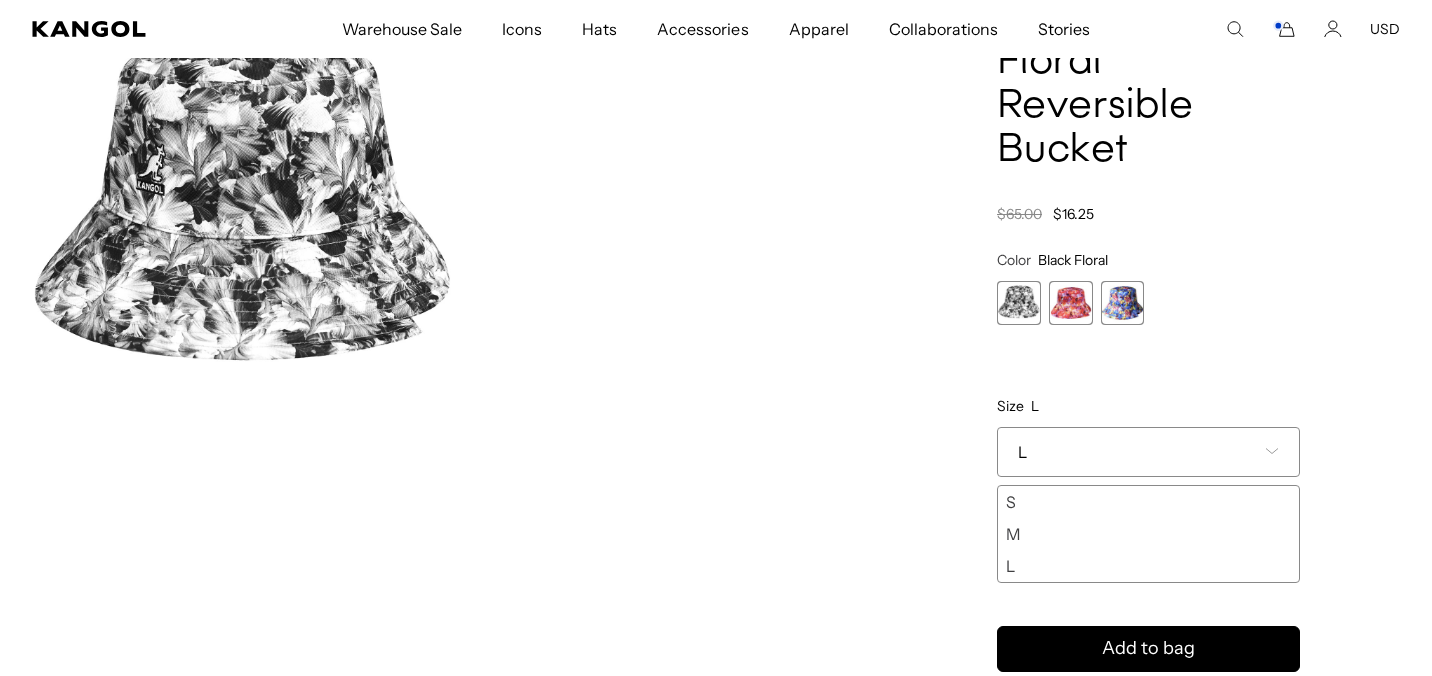 scroll, scrollTop: 0, scrollLeft: 0, axis: both 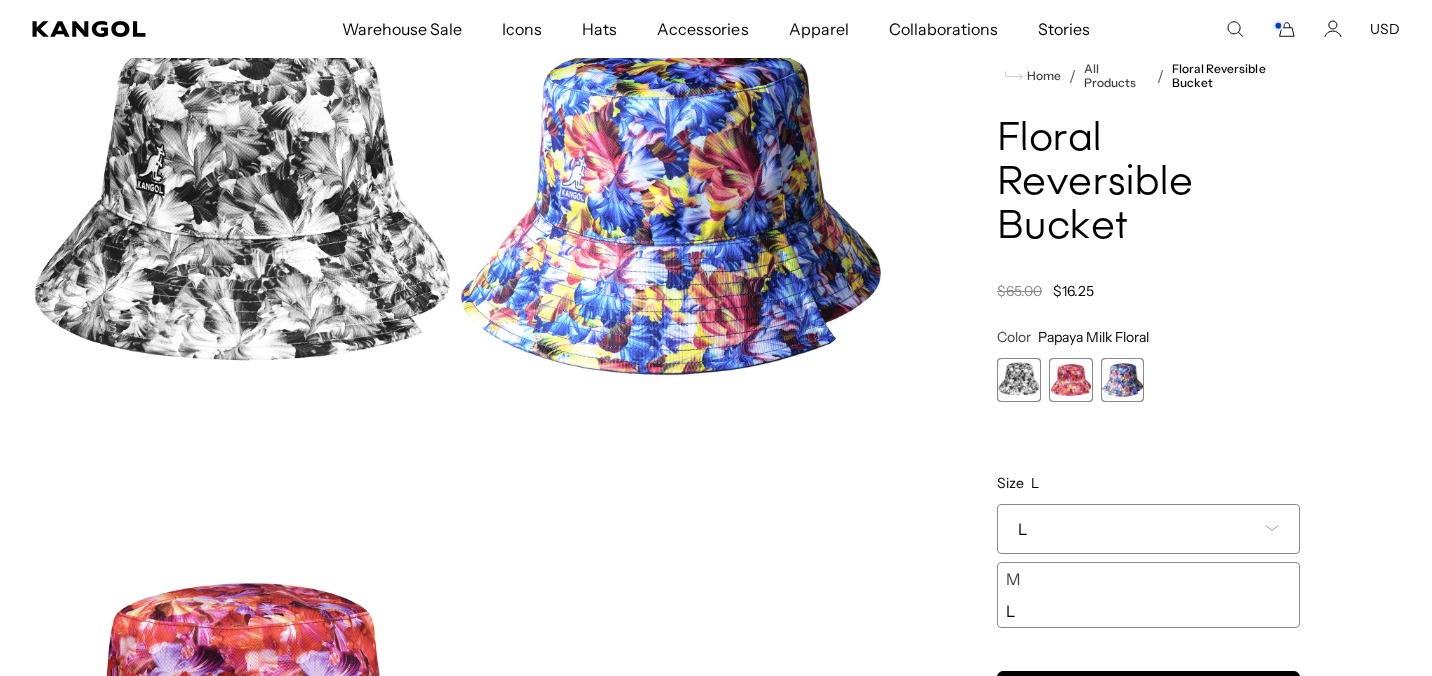 click at bounding box center [1123, 380] 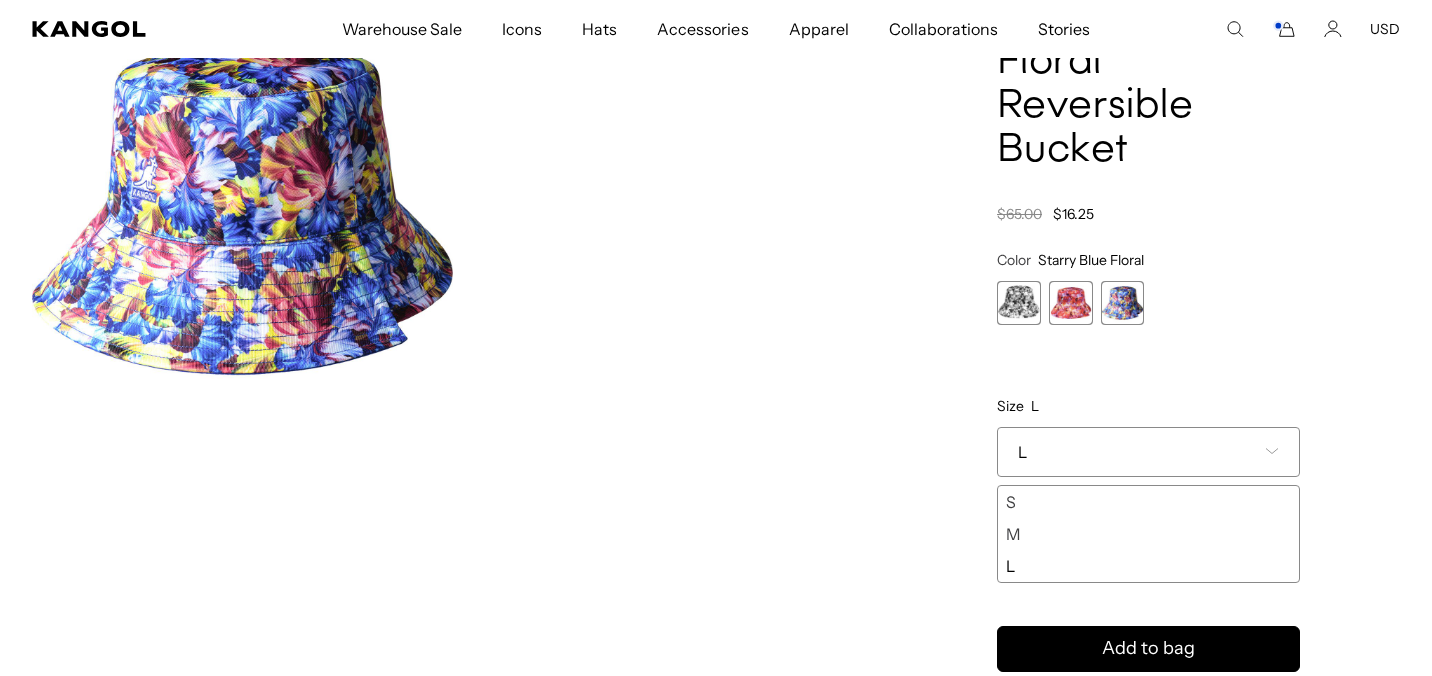 scroll, scrollTop: 0, scrollLeft: 0, axis: both 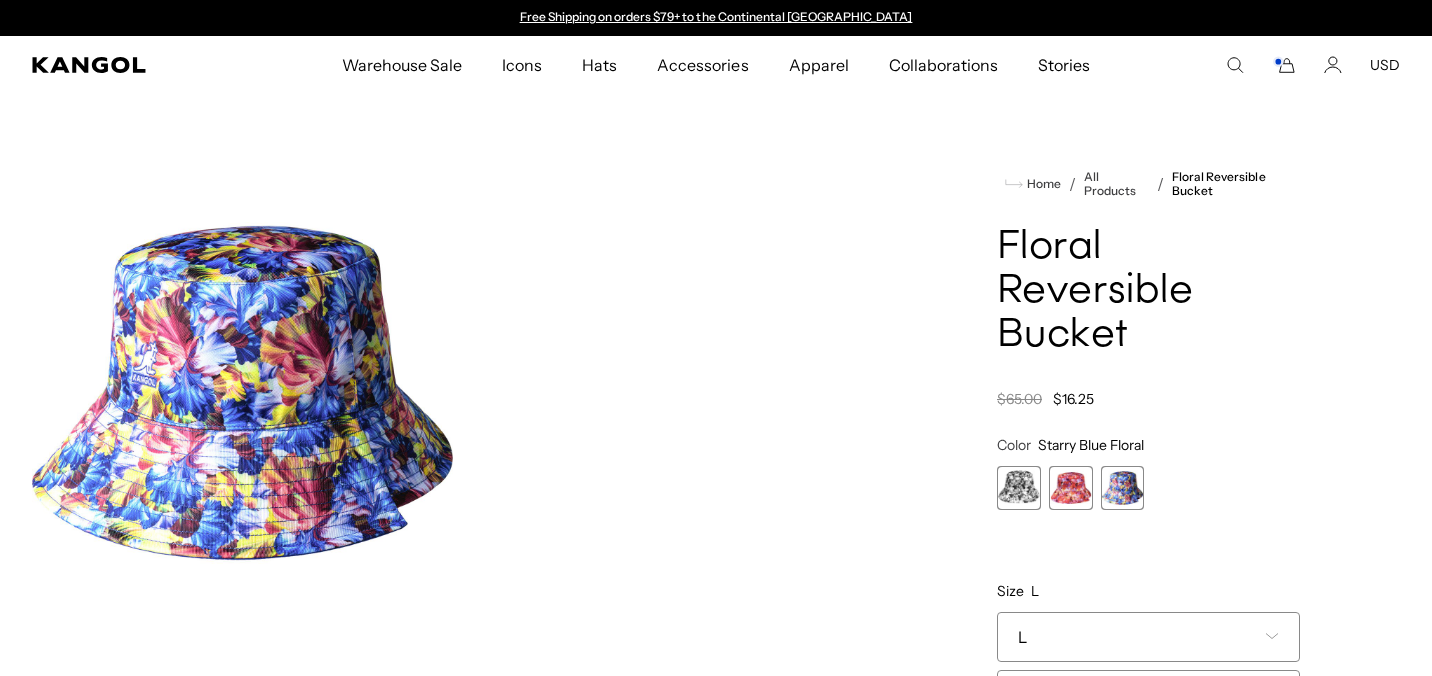 click 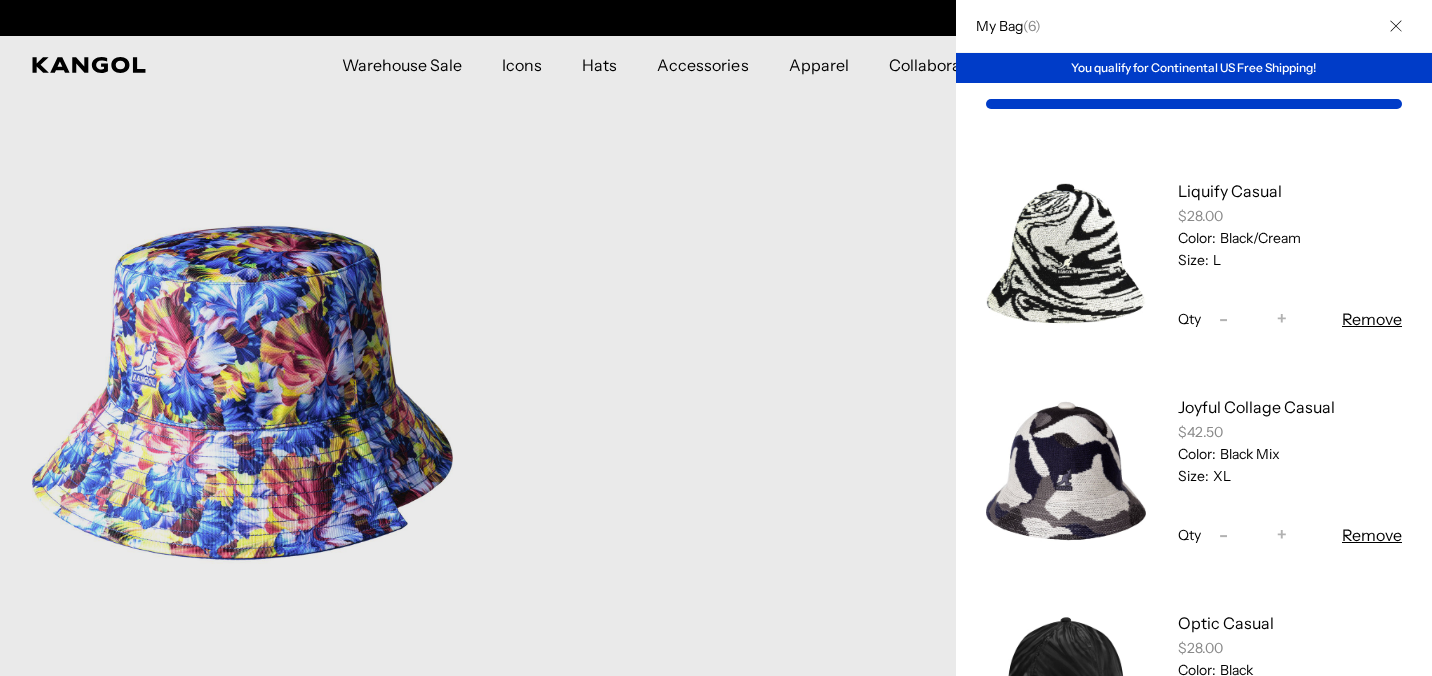 scroll, scrollTop: 0, scrollLeft: 412, axis: horizontal 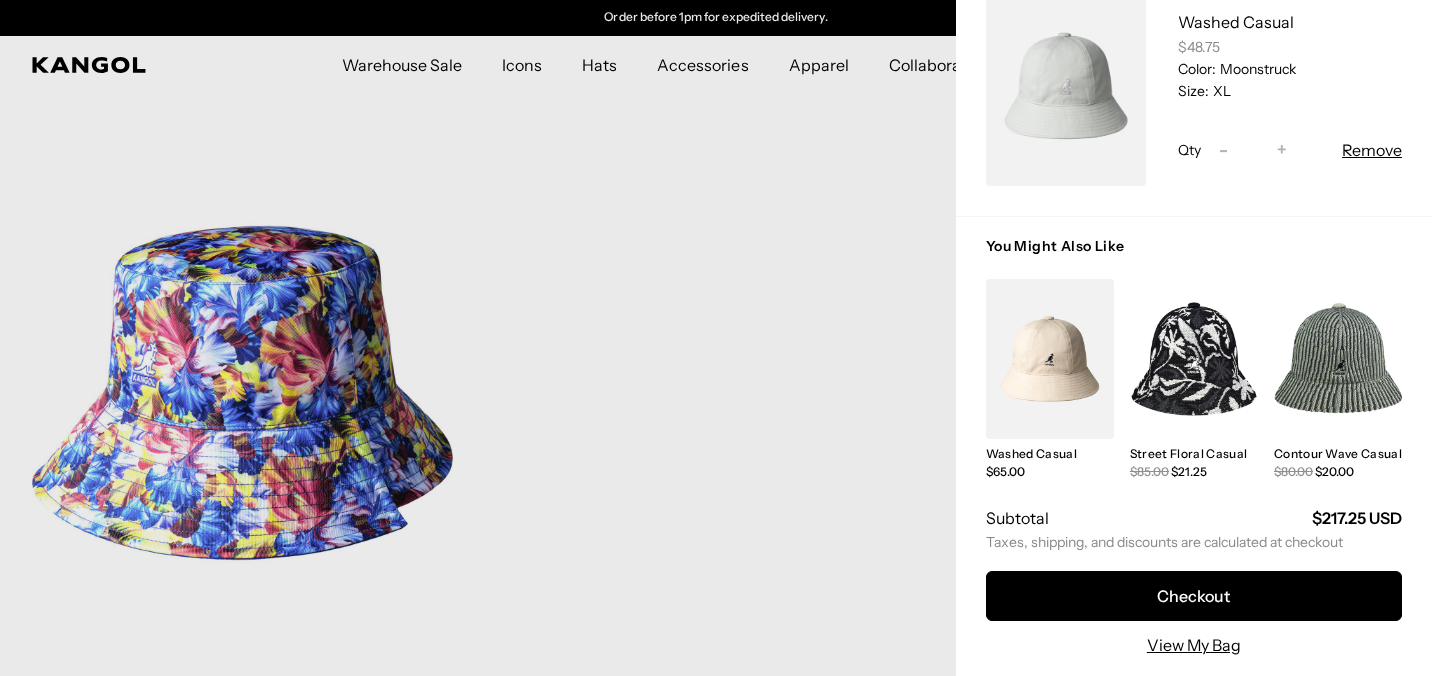 click at bounding box center [1050, 359] 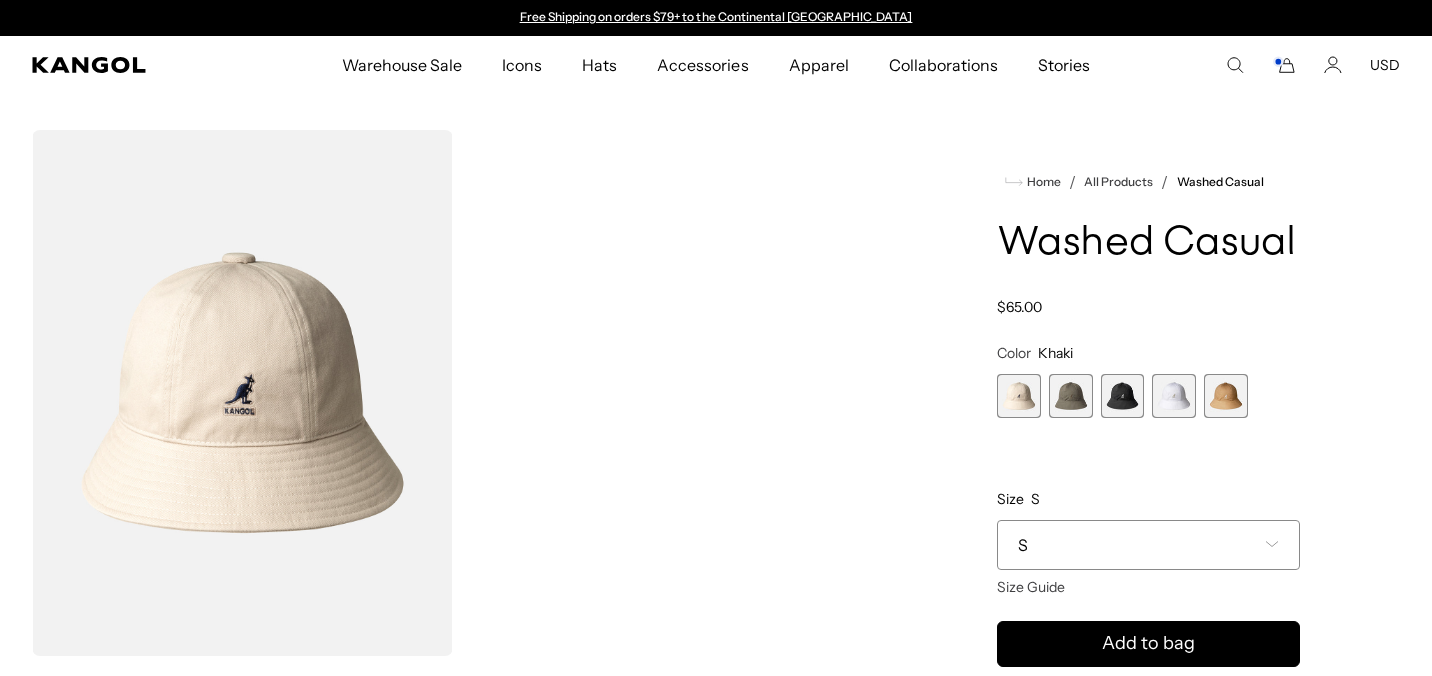scroll, scrollTop: 0, scrollLeft: 0, axis: both 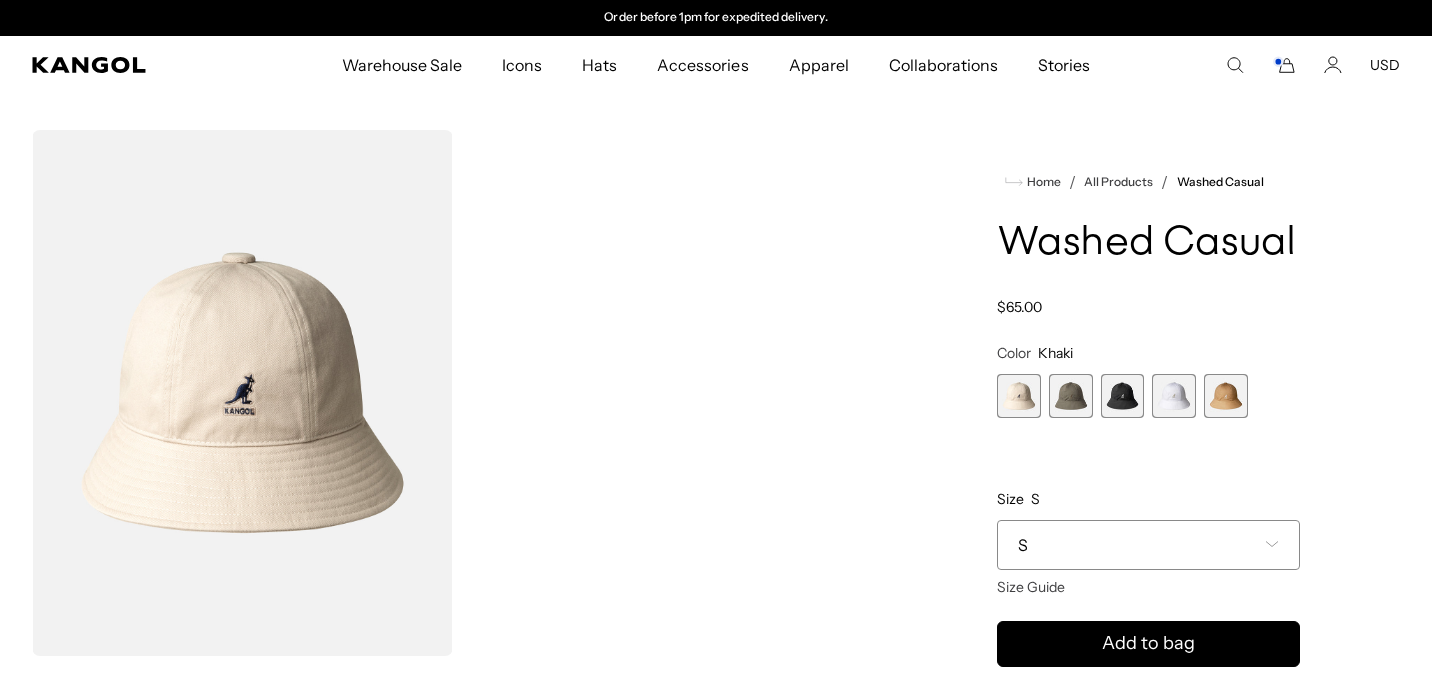 click at bounding box center [1071, 396] 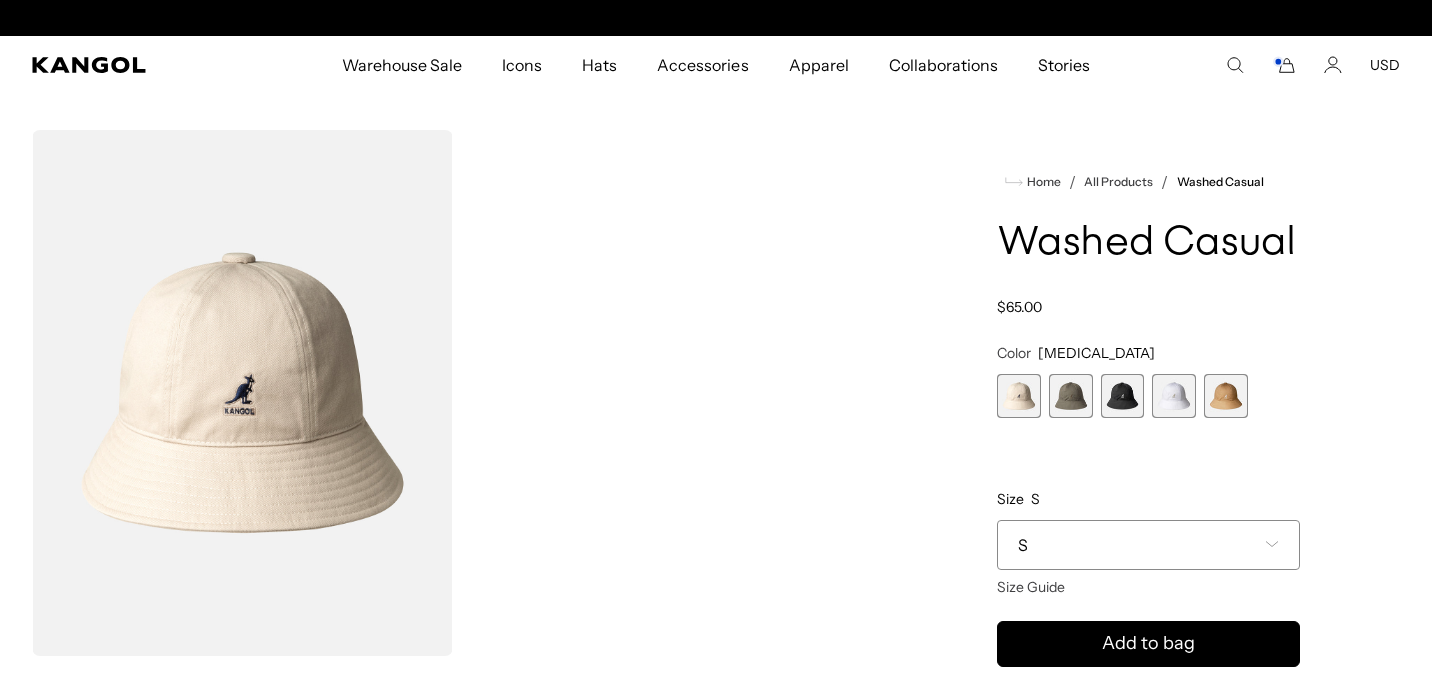 scroll, scrollTop: 0, scrollLeft: 0, axis: both 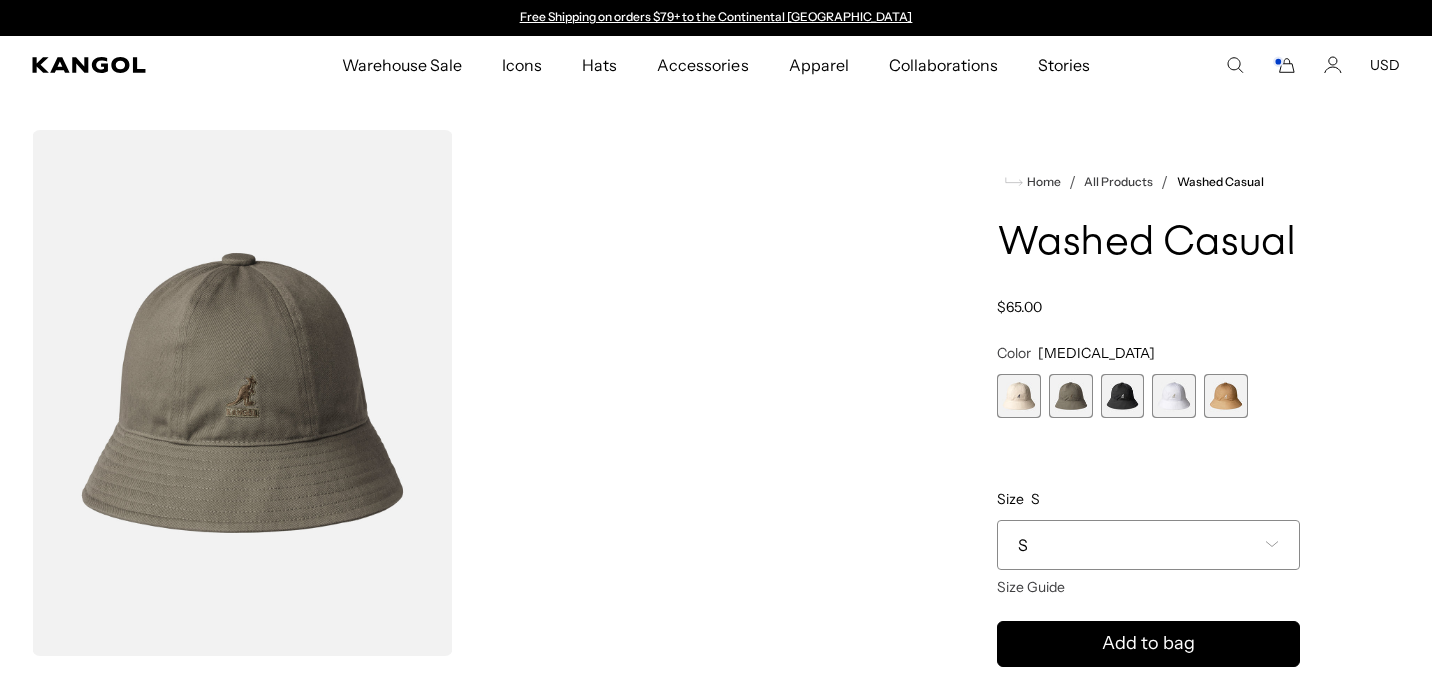 click at bounding box center (1123, 396) 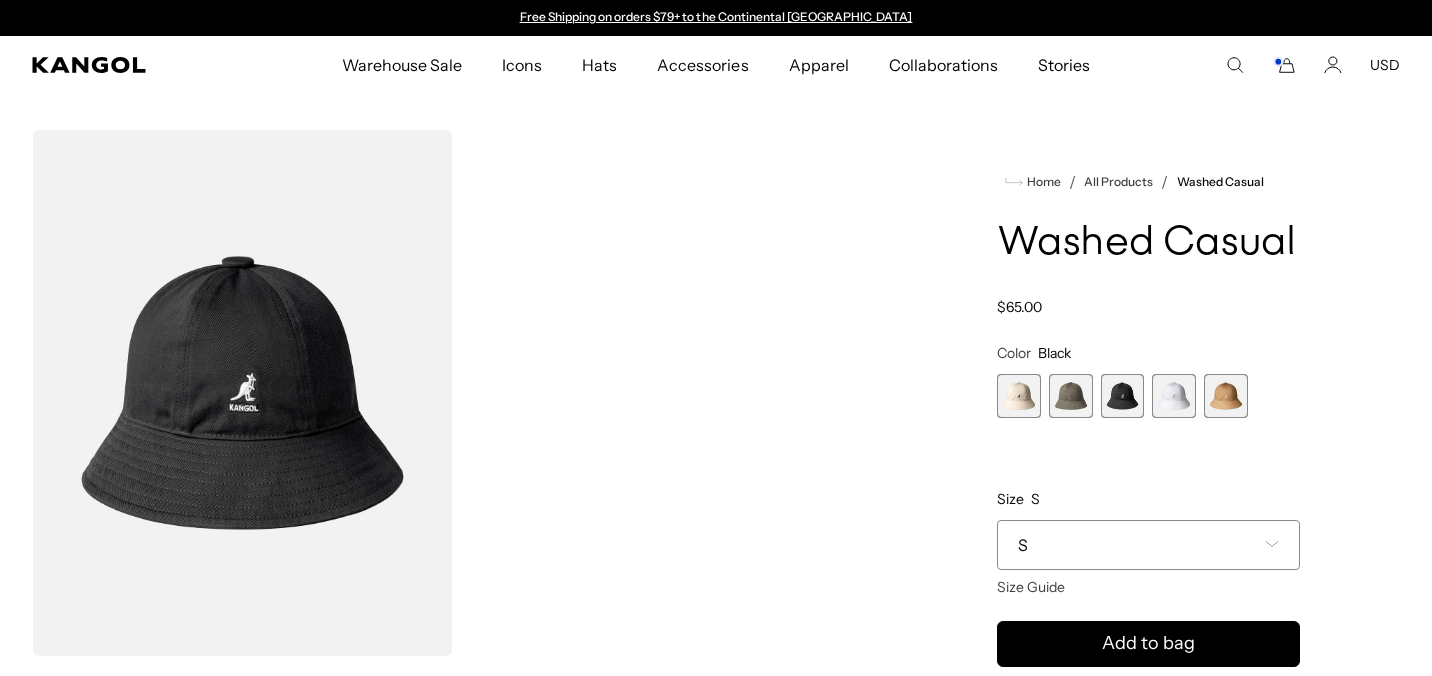 scroll, scrollTop: 0, scrollLeft: 412, axis: horizontal 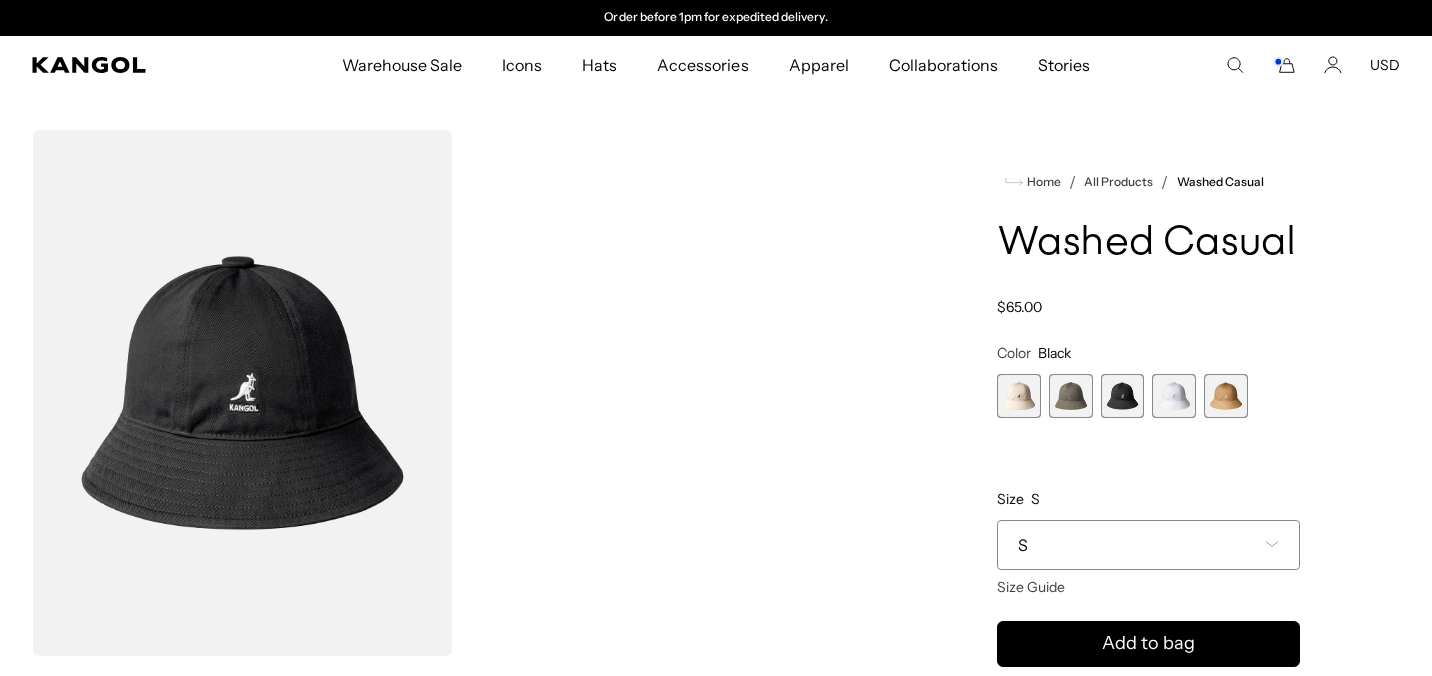 click at bounding box center [1174, 396] 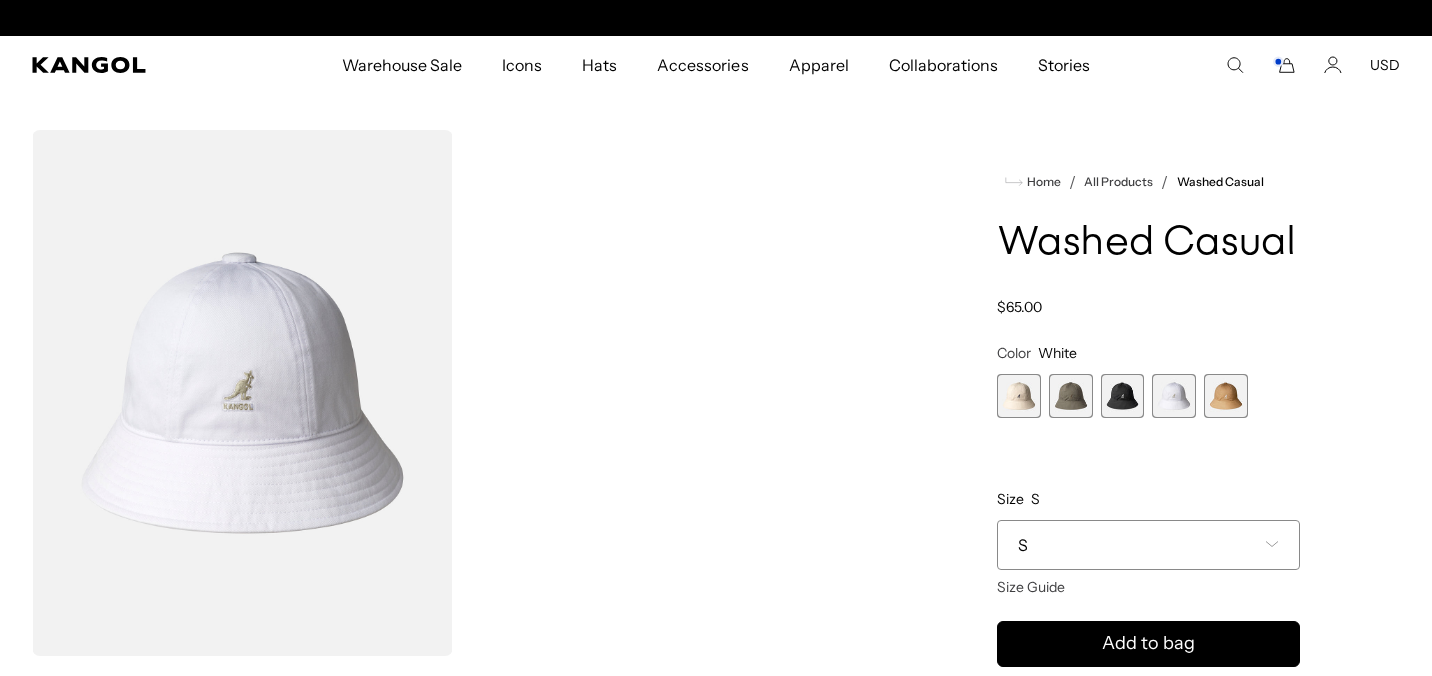 scroll, scrollTop: 0, scrollLeft: 0, axis: both 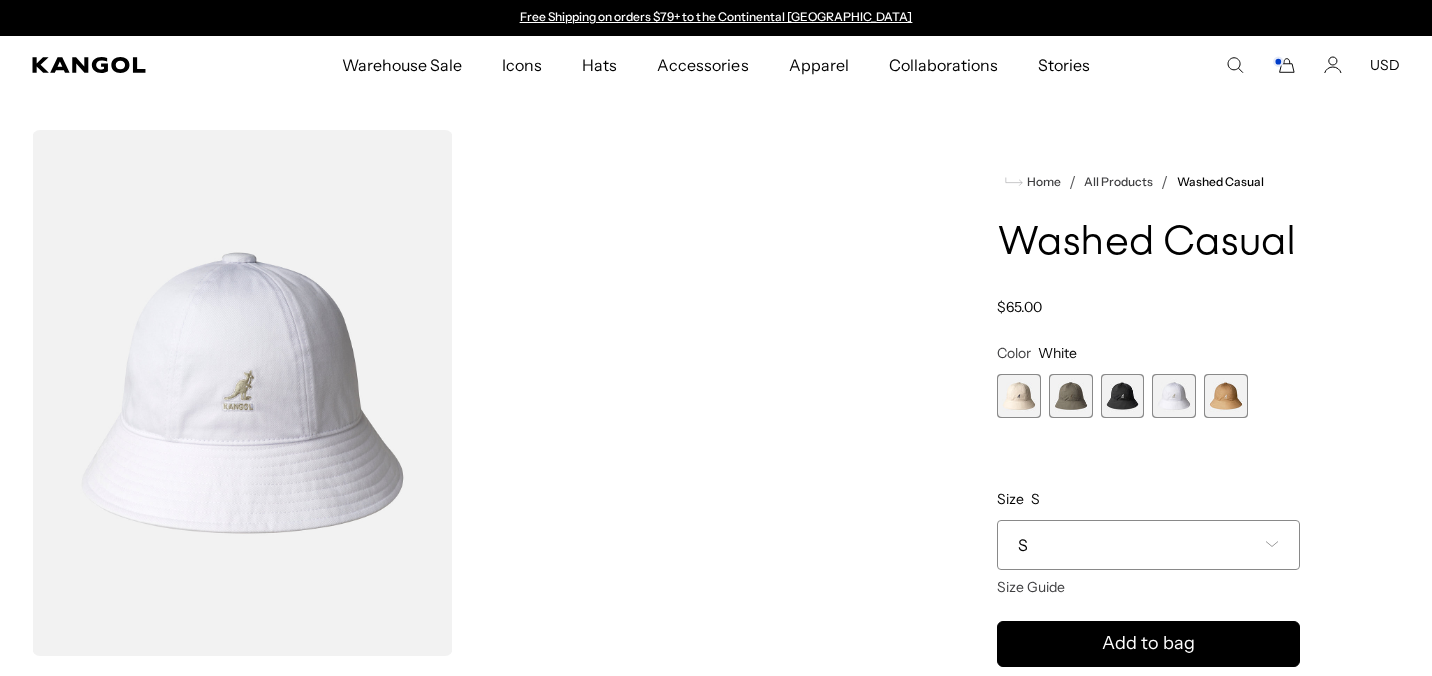 click at bounding box center (1226, 396) 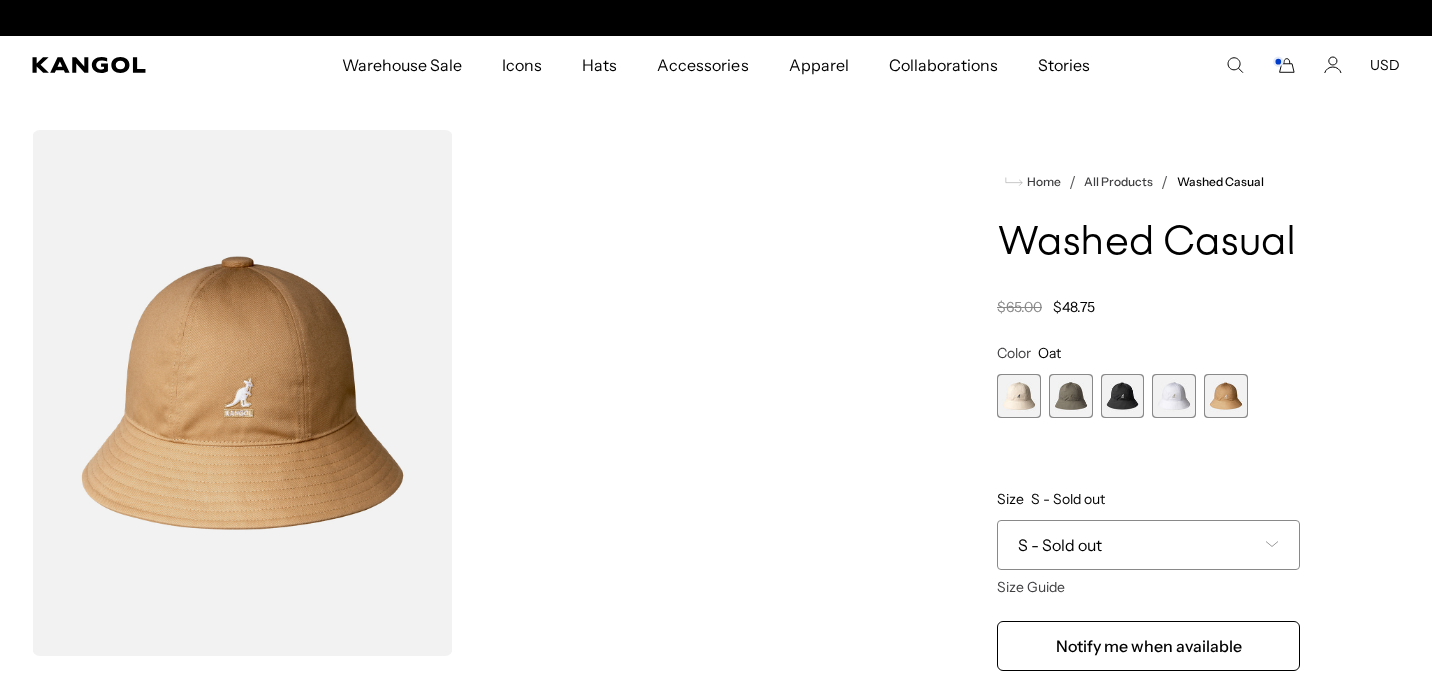 scroll, scrollTop: 0, scrollLeft: 412, axis: horizontal 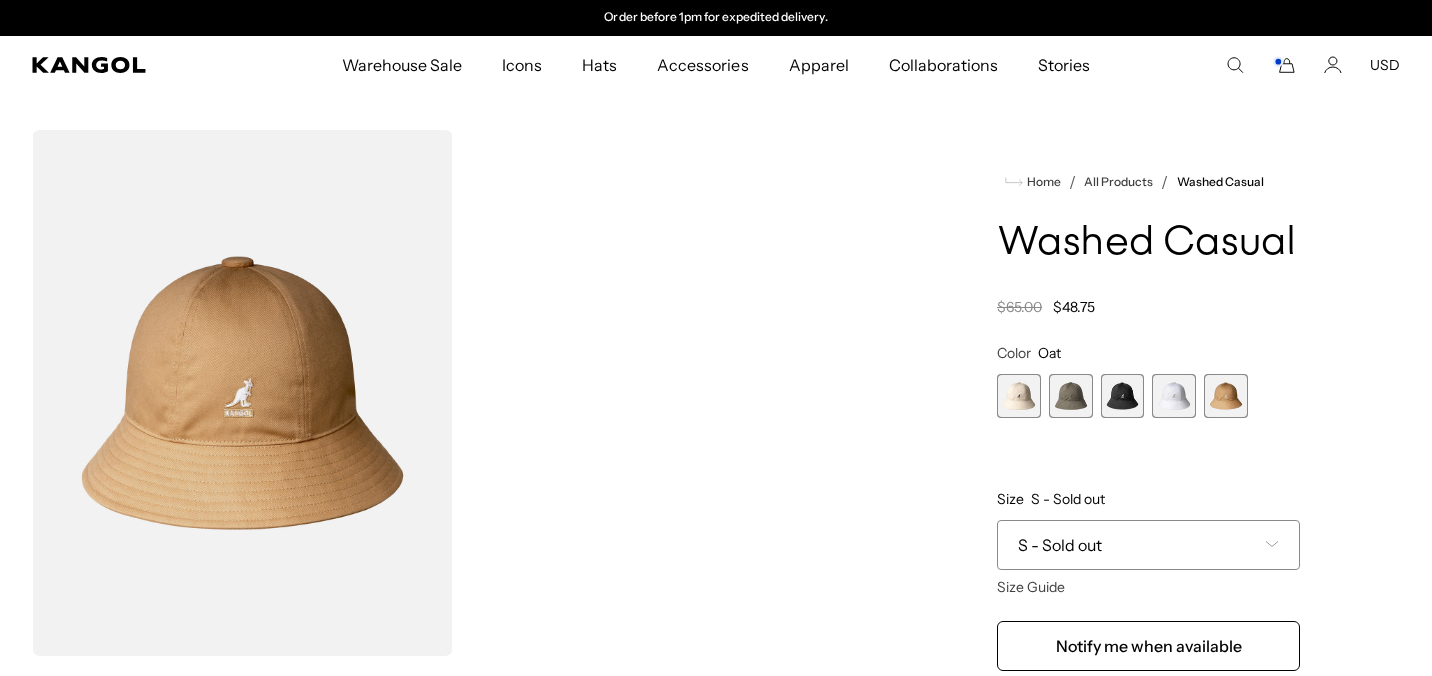 click at bounding box center [1174, 396] 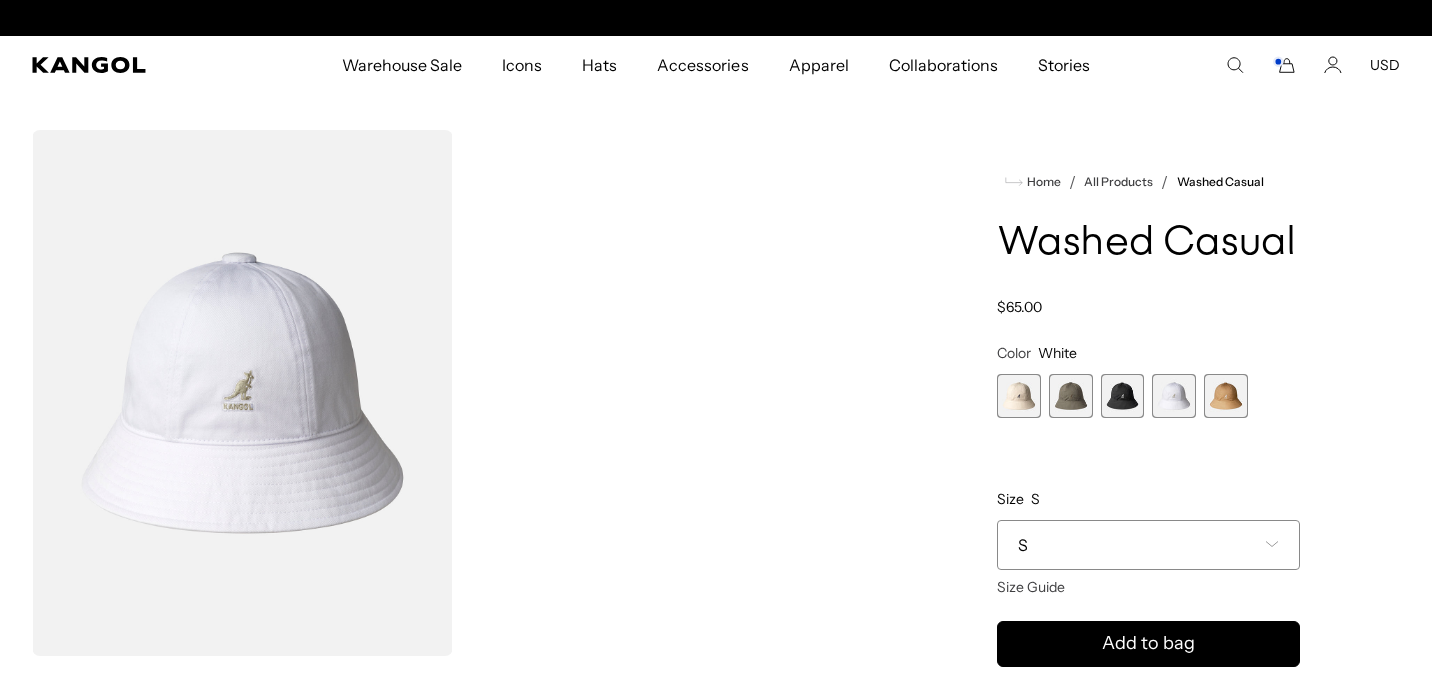 scroll, scrollTop: 0, scrollLeft: 0, axis: both 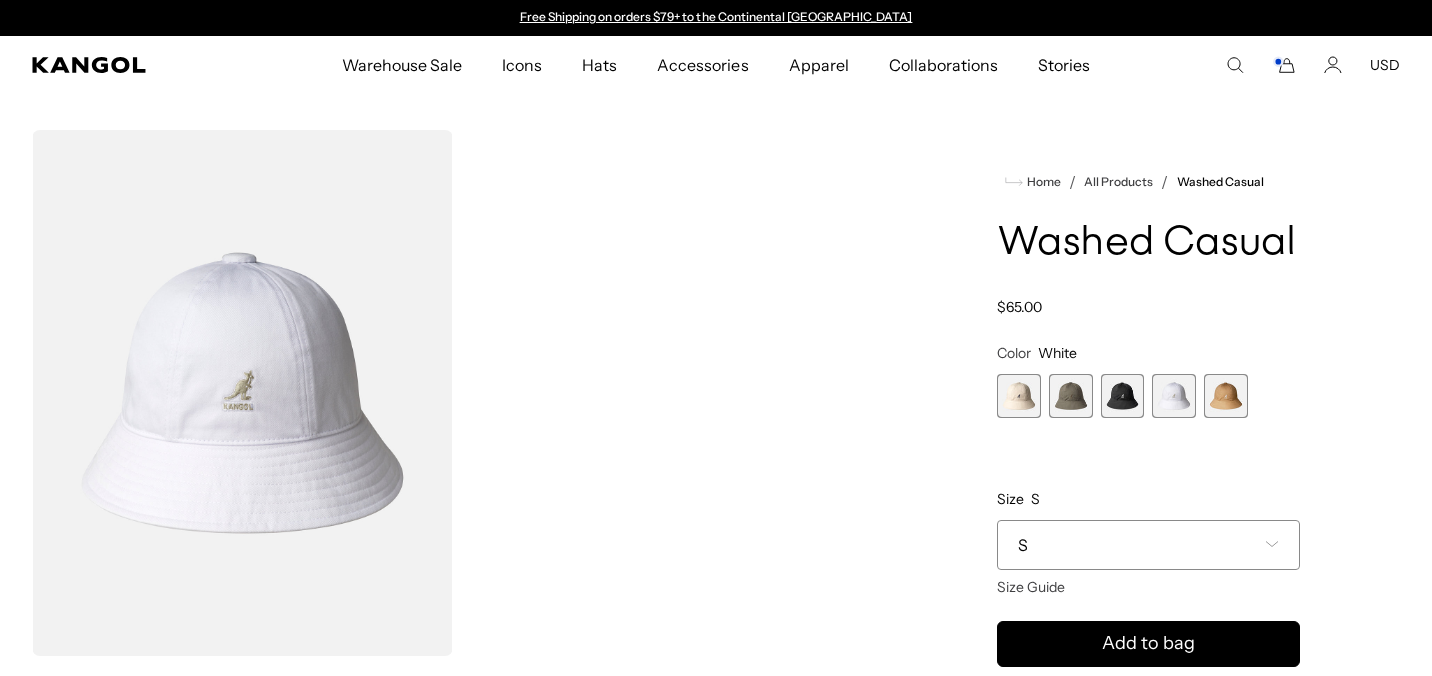 click 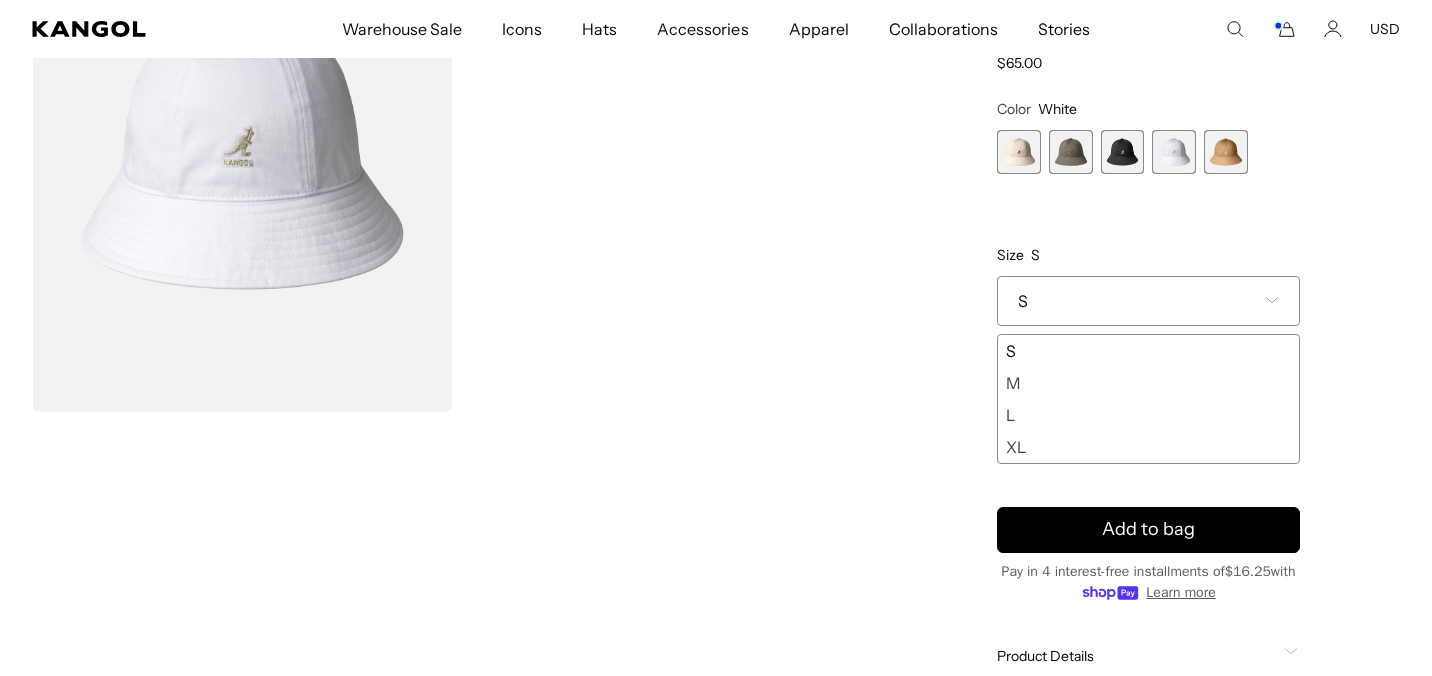 scroll, scrollTop: 245, scrollLeft: 0, axis: vertical 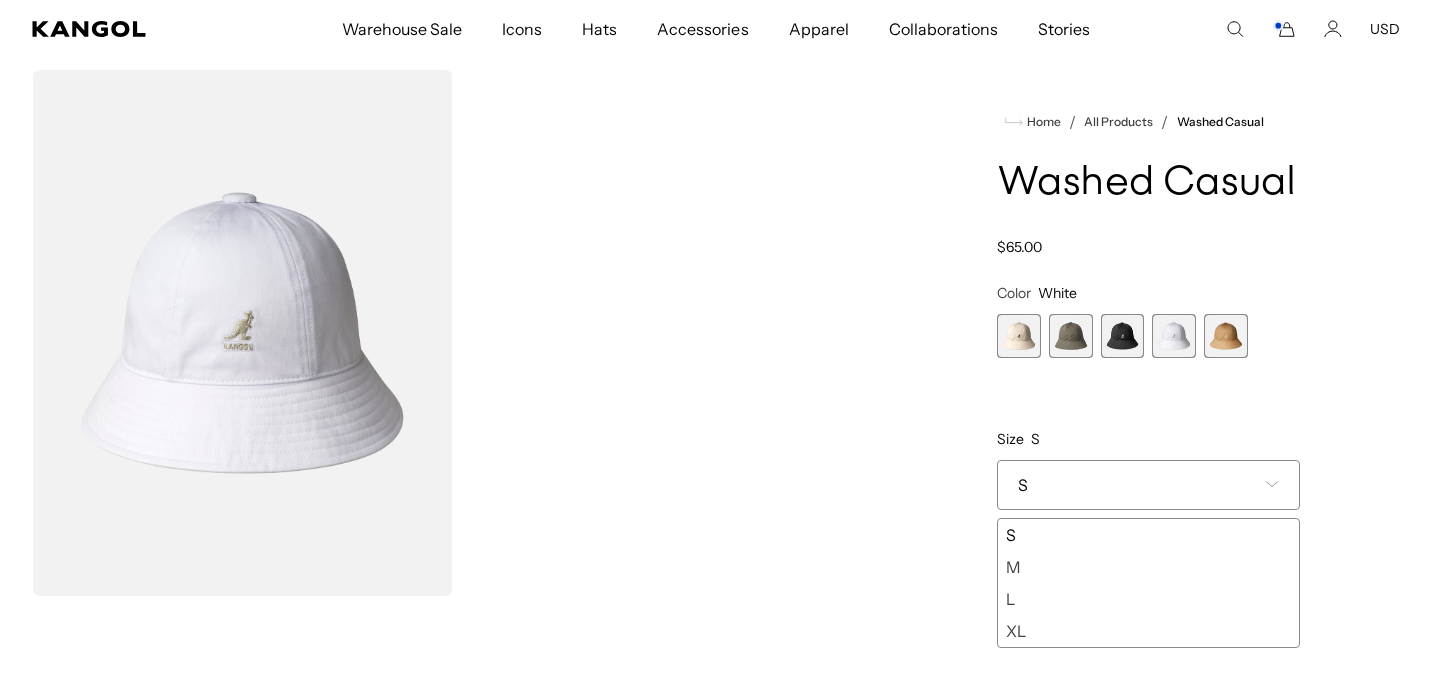 click at bounding box center (1123, 336) 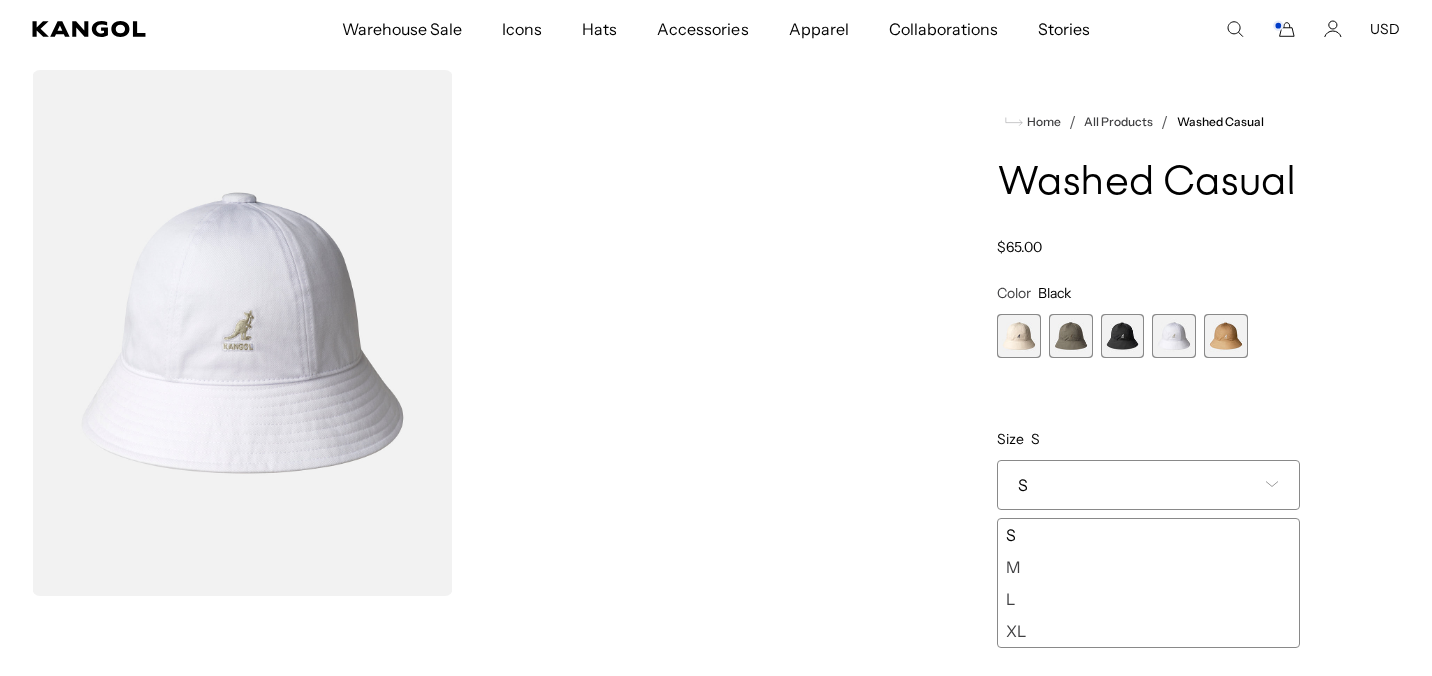 scroll, scrollTop: 0, scrollLeft: 412, axis: horizontal 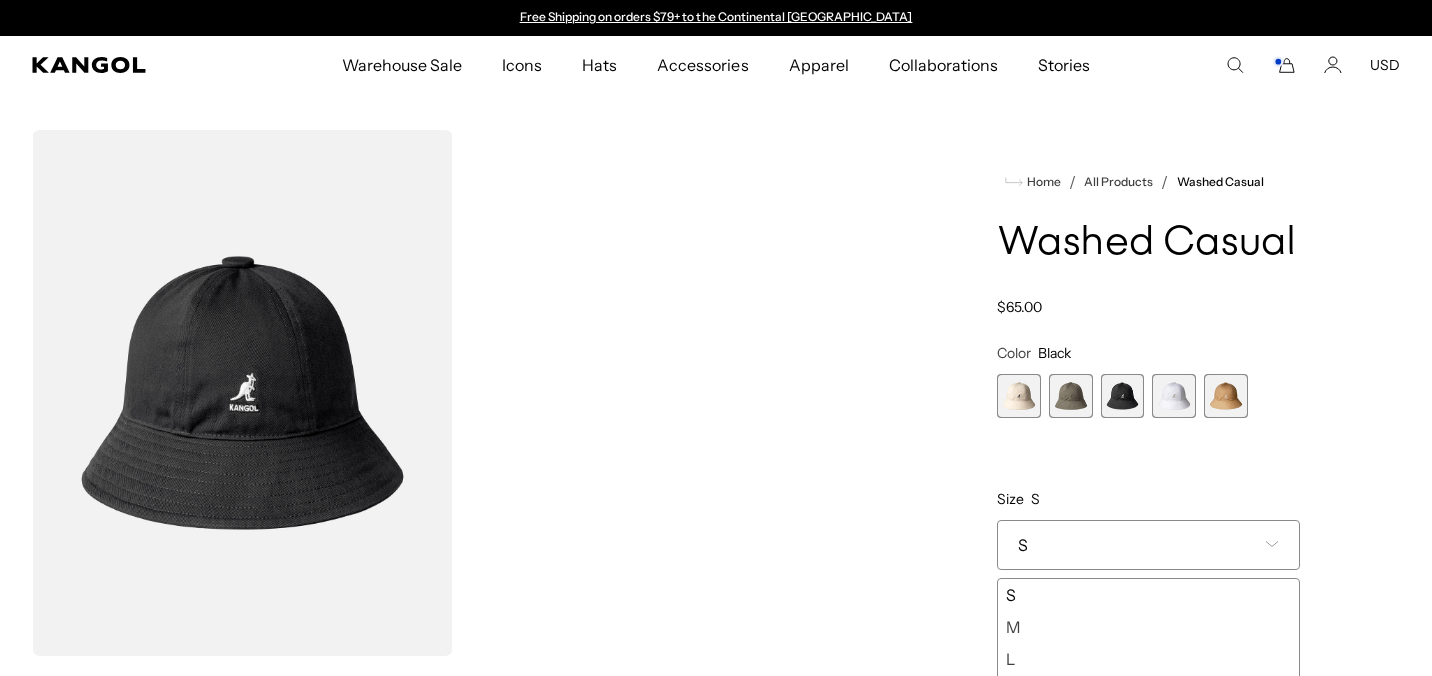 click 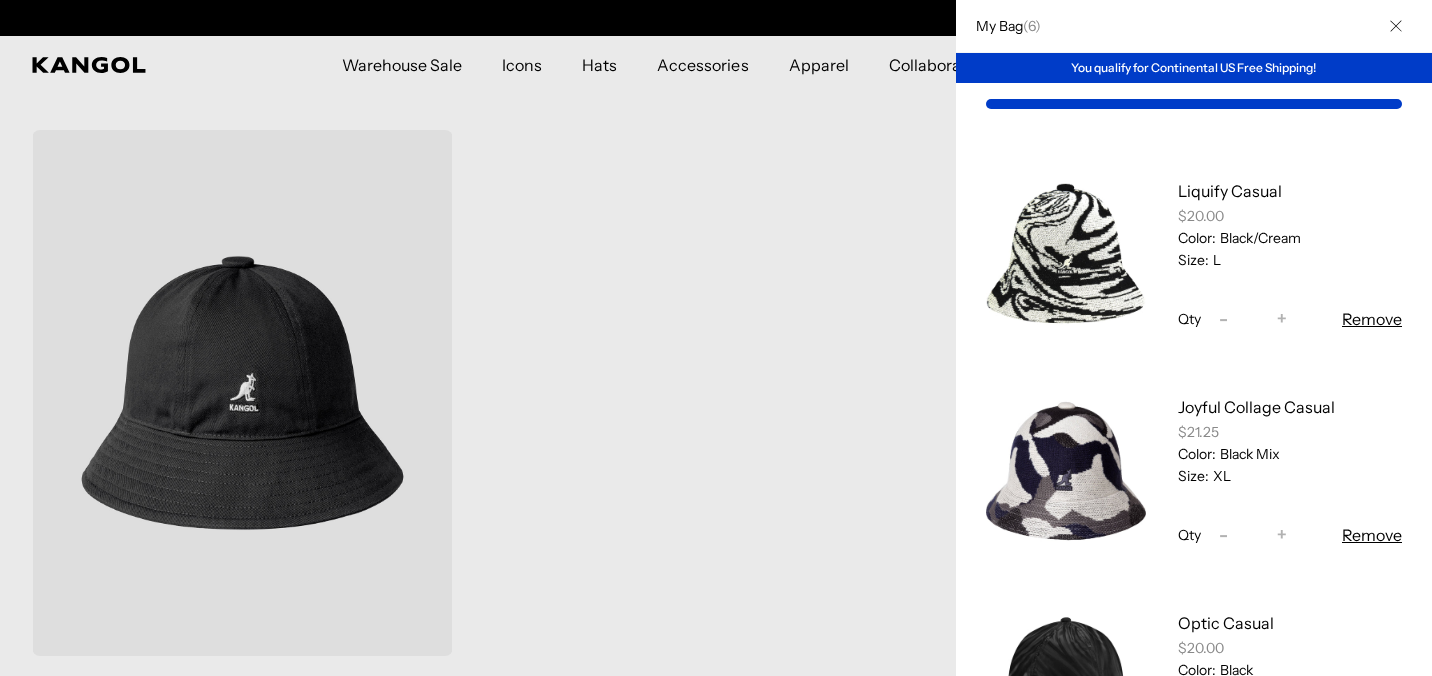 scroll, scrollTop: 0, scrollLeft: 412, axis: horizontal 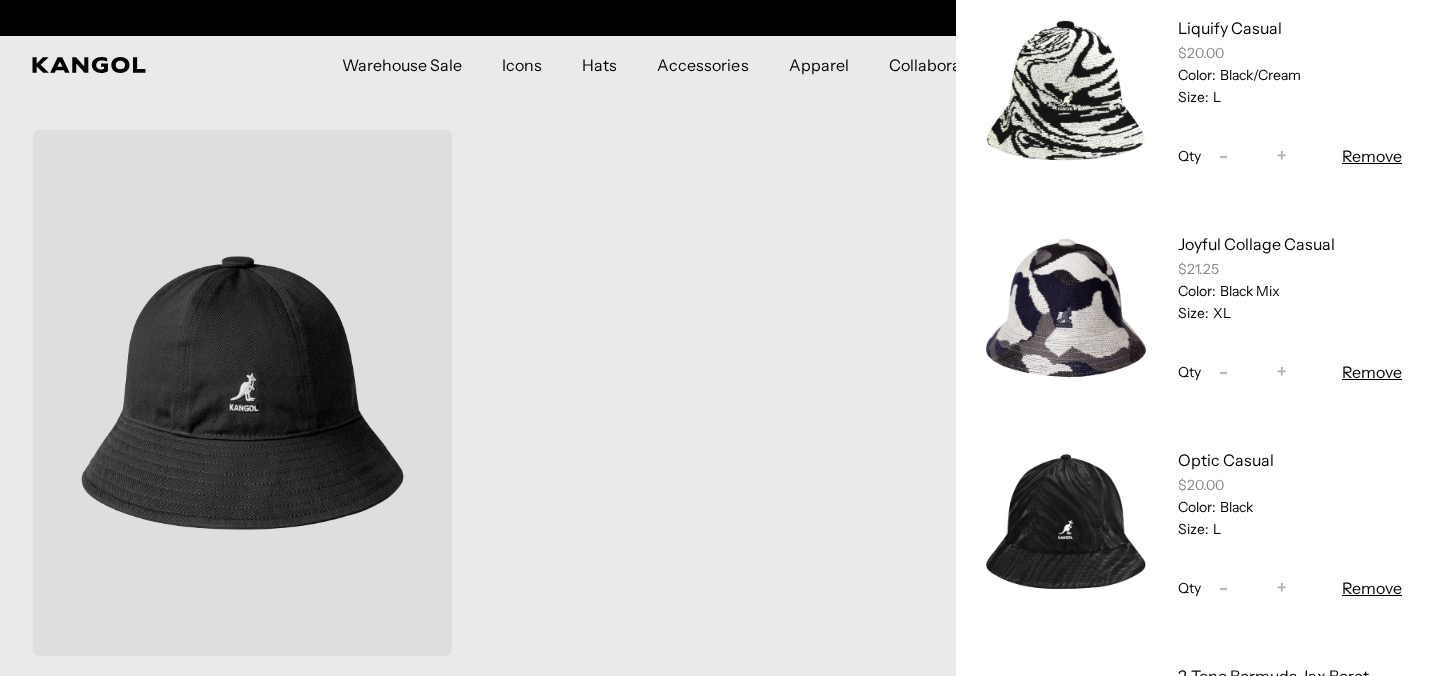 click on "Remove" at bounding box center [1372, 156] 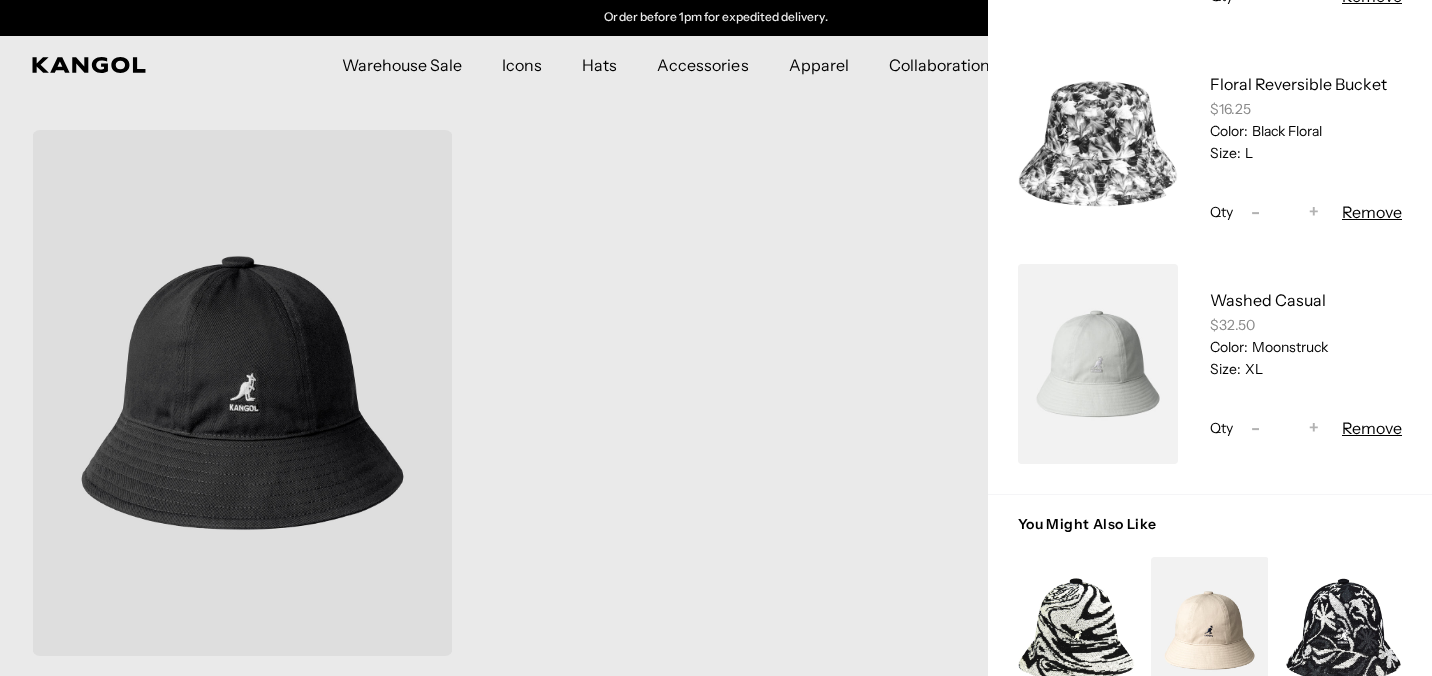 click at bounding box center (716, 338) 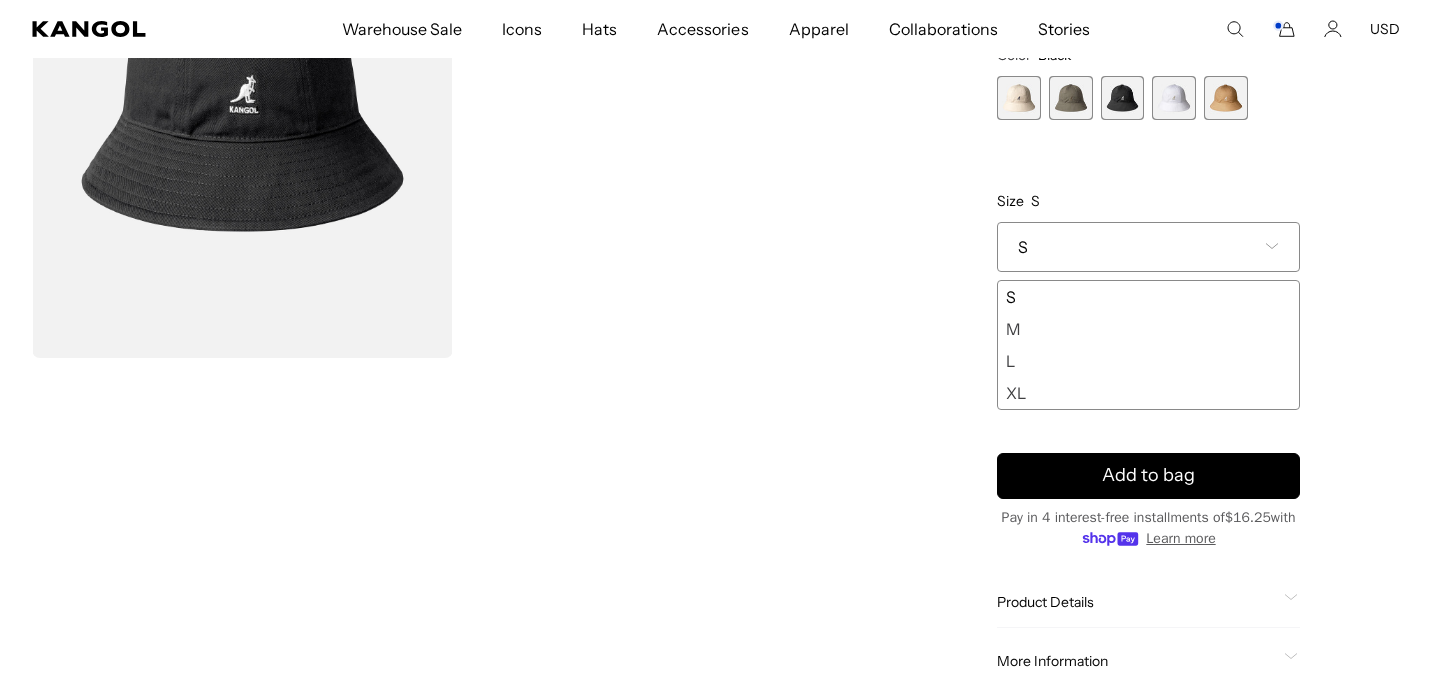 click 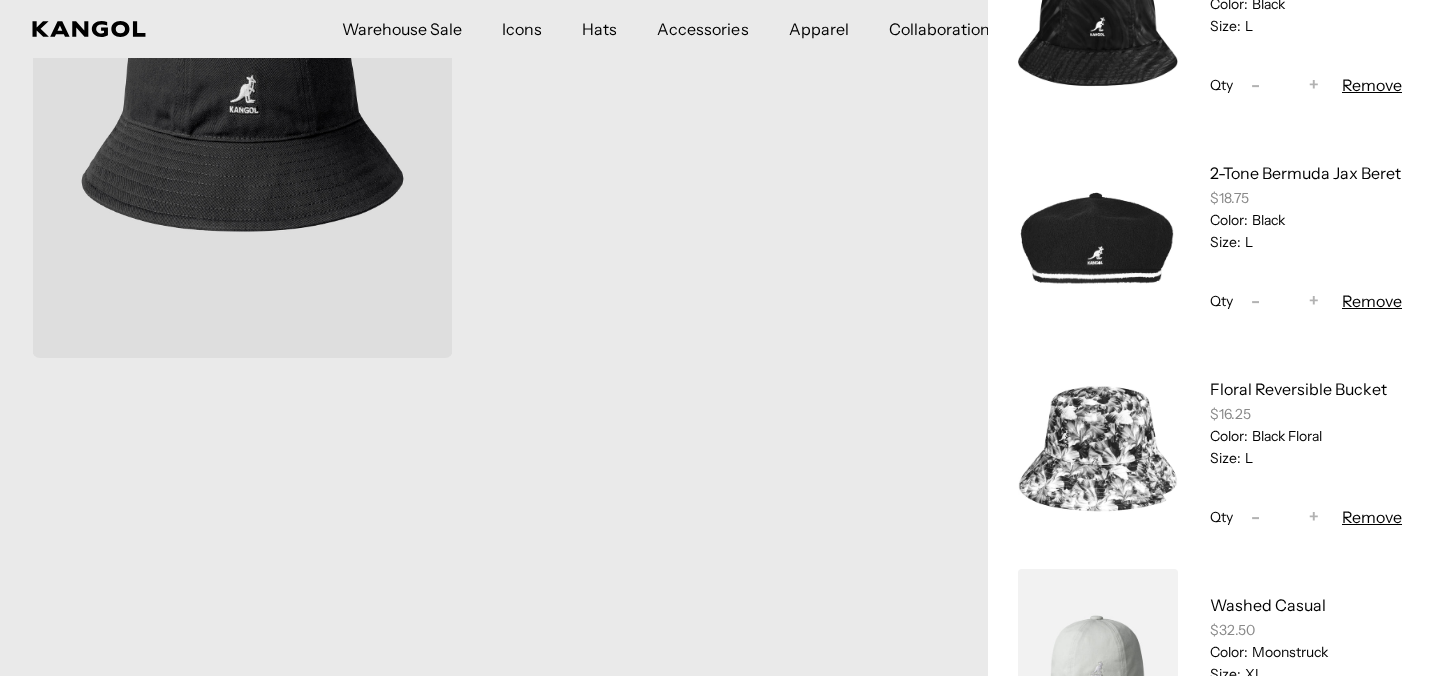 scroll, scrollTop: 447, scrollLeft: 0, axis: vertical 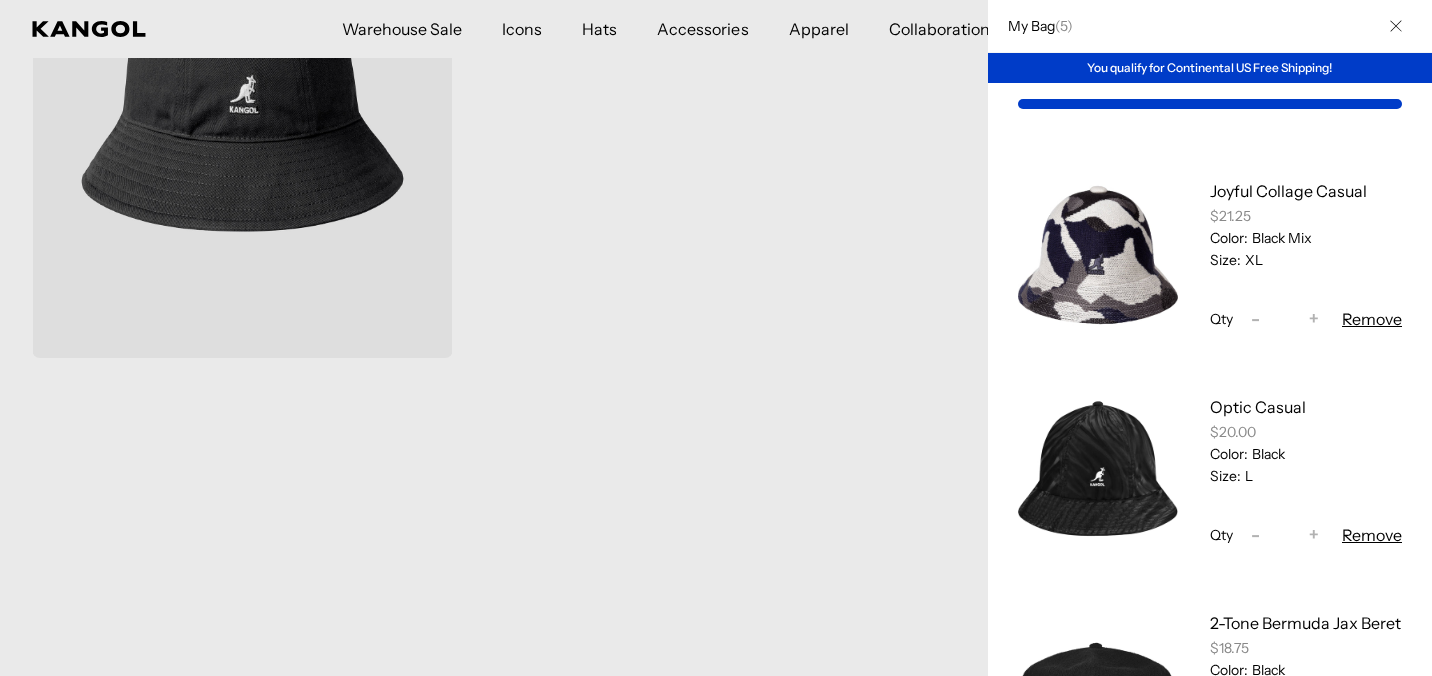 click 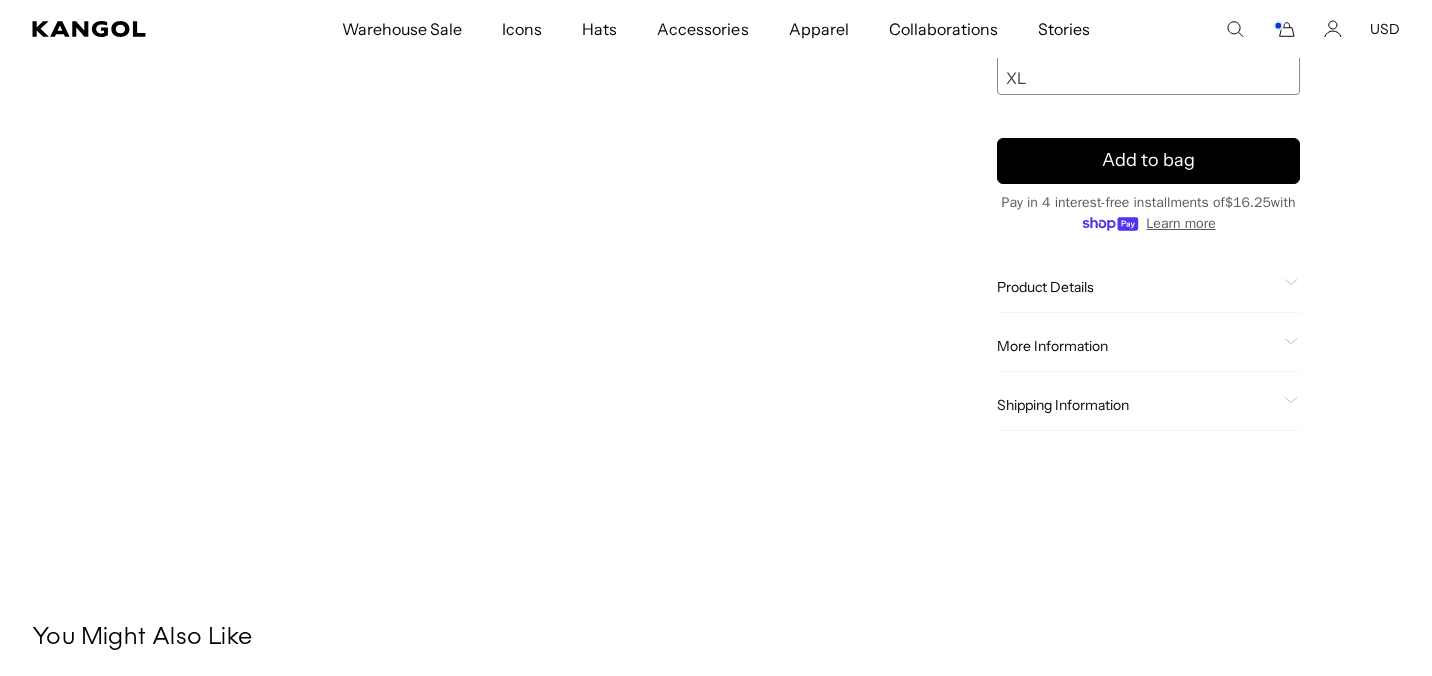 click 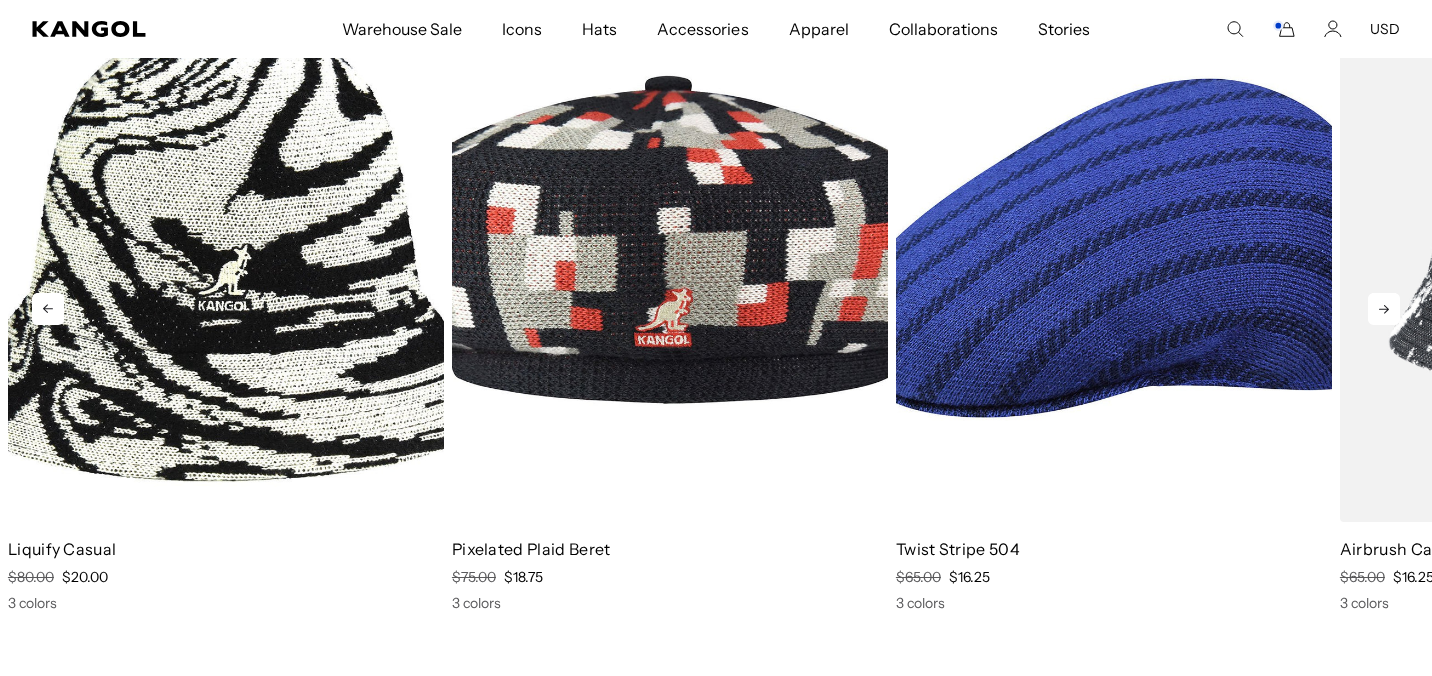 click 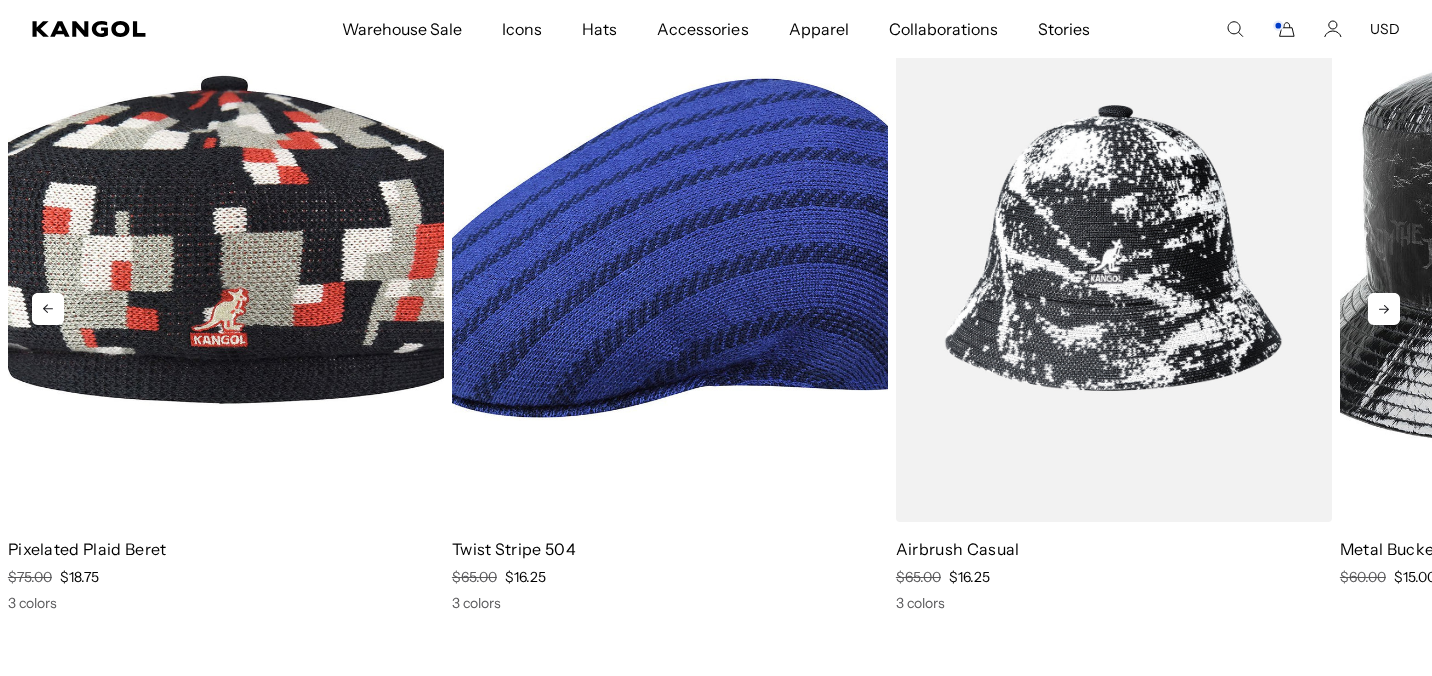 click 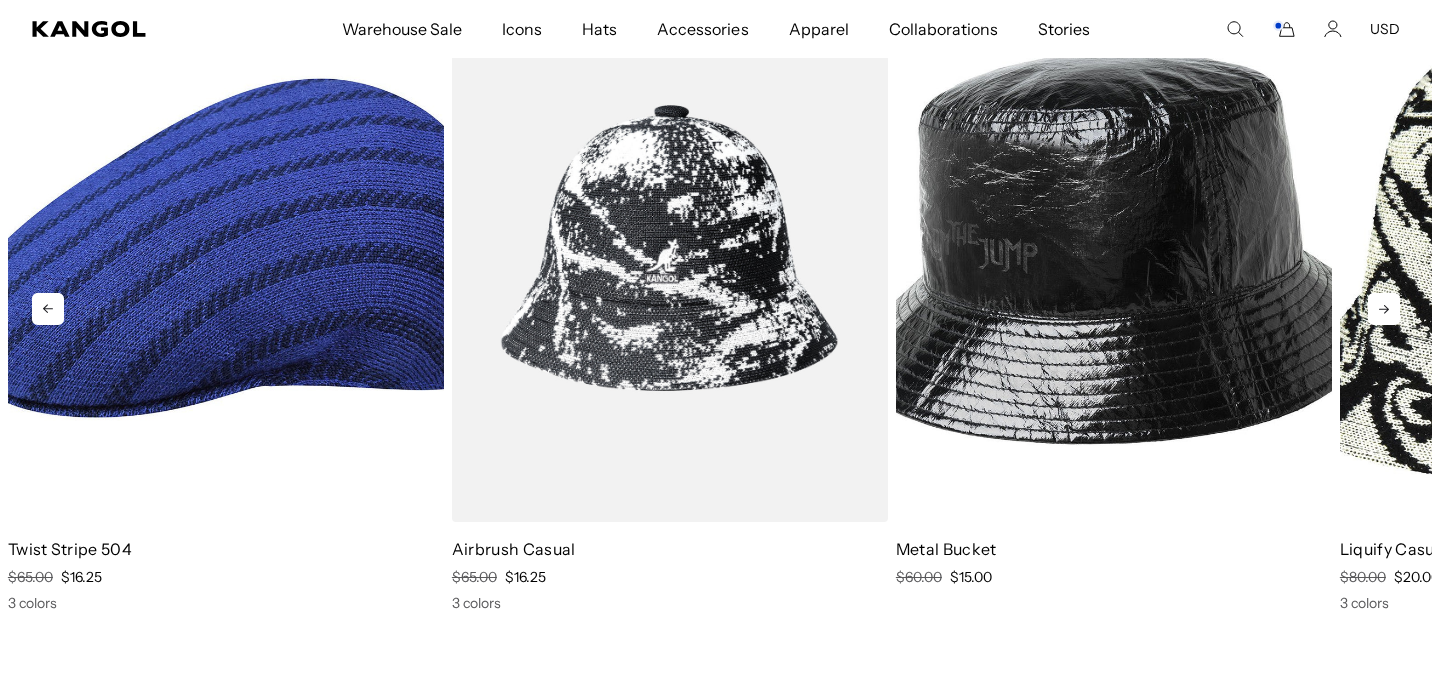 click 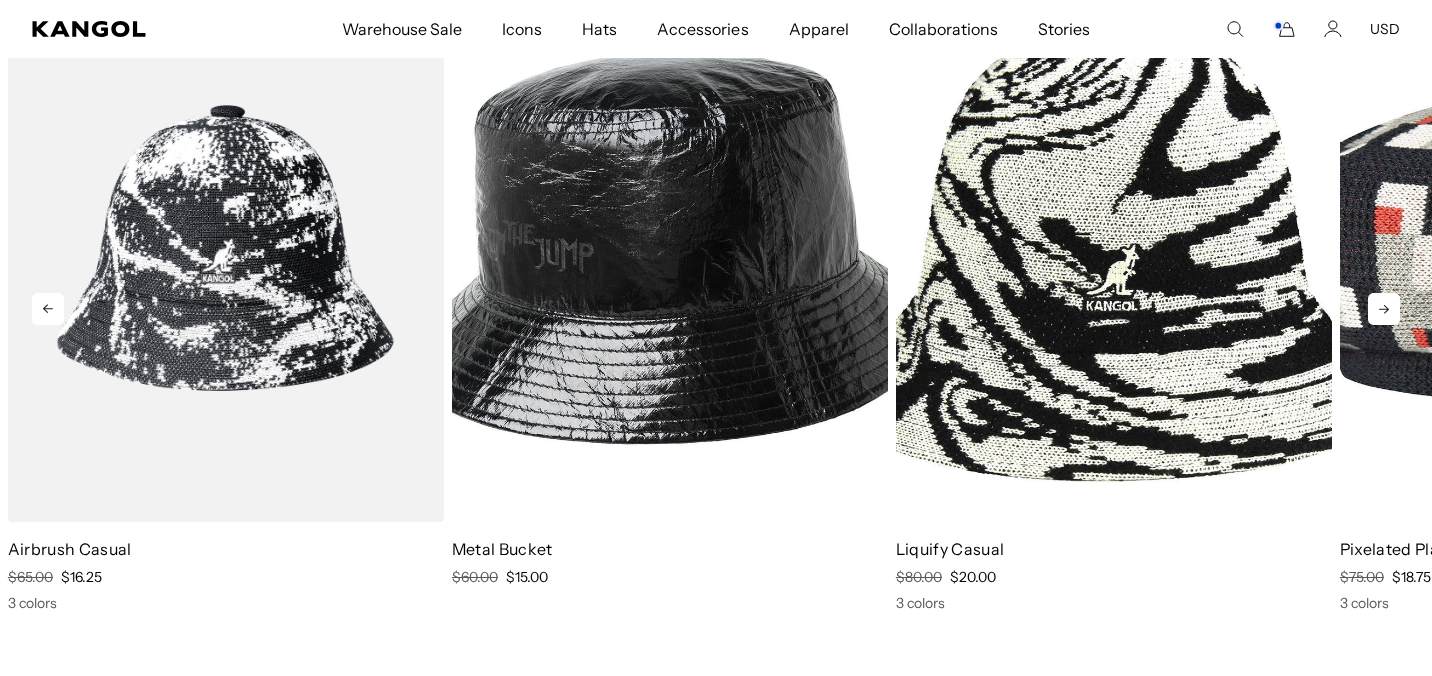 click 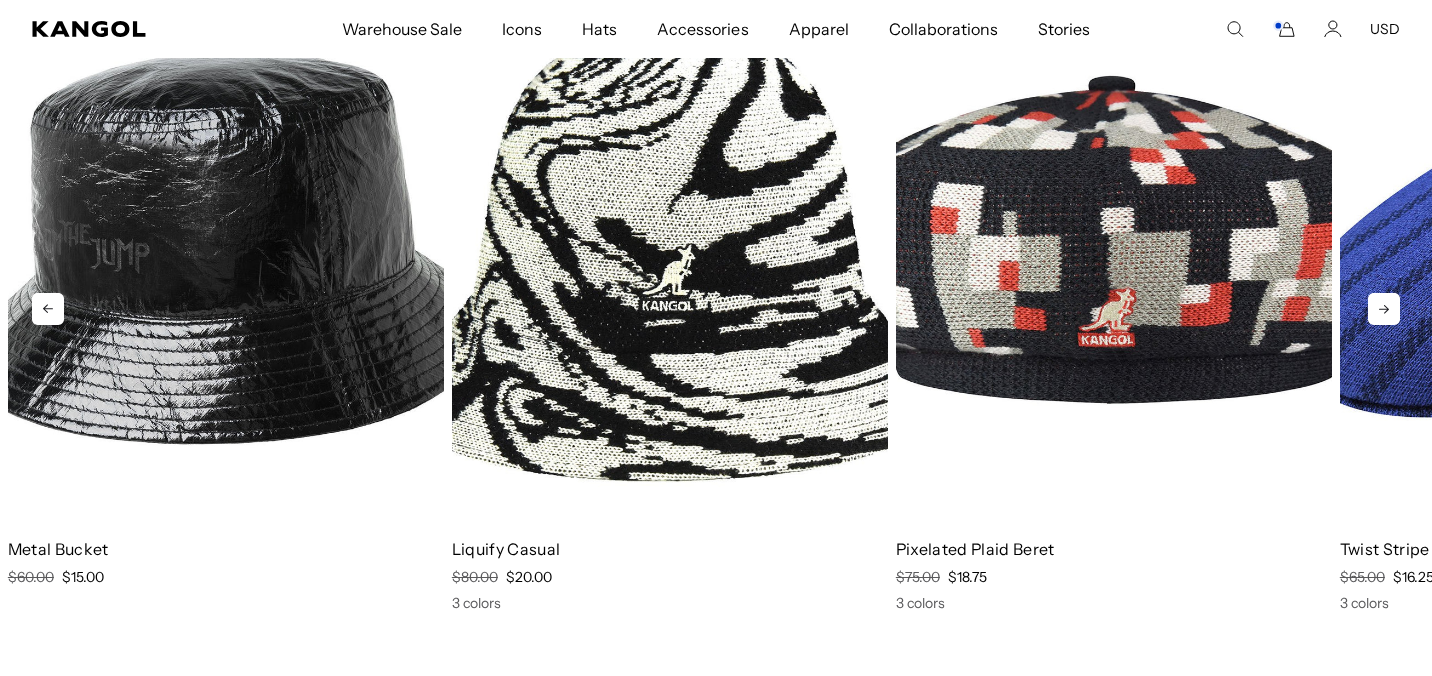 click 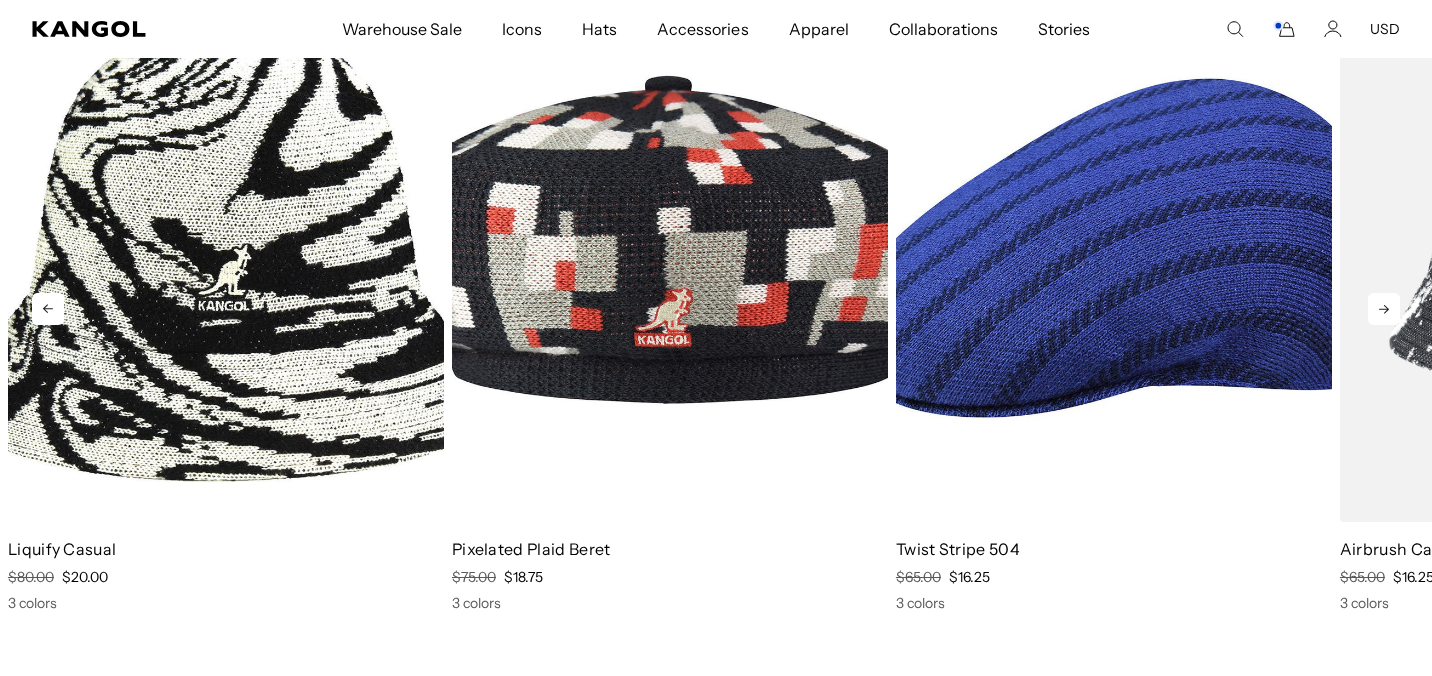 click 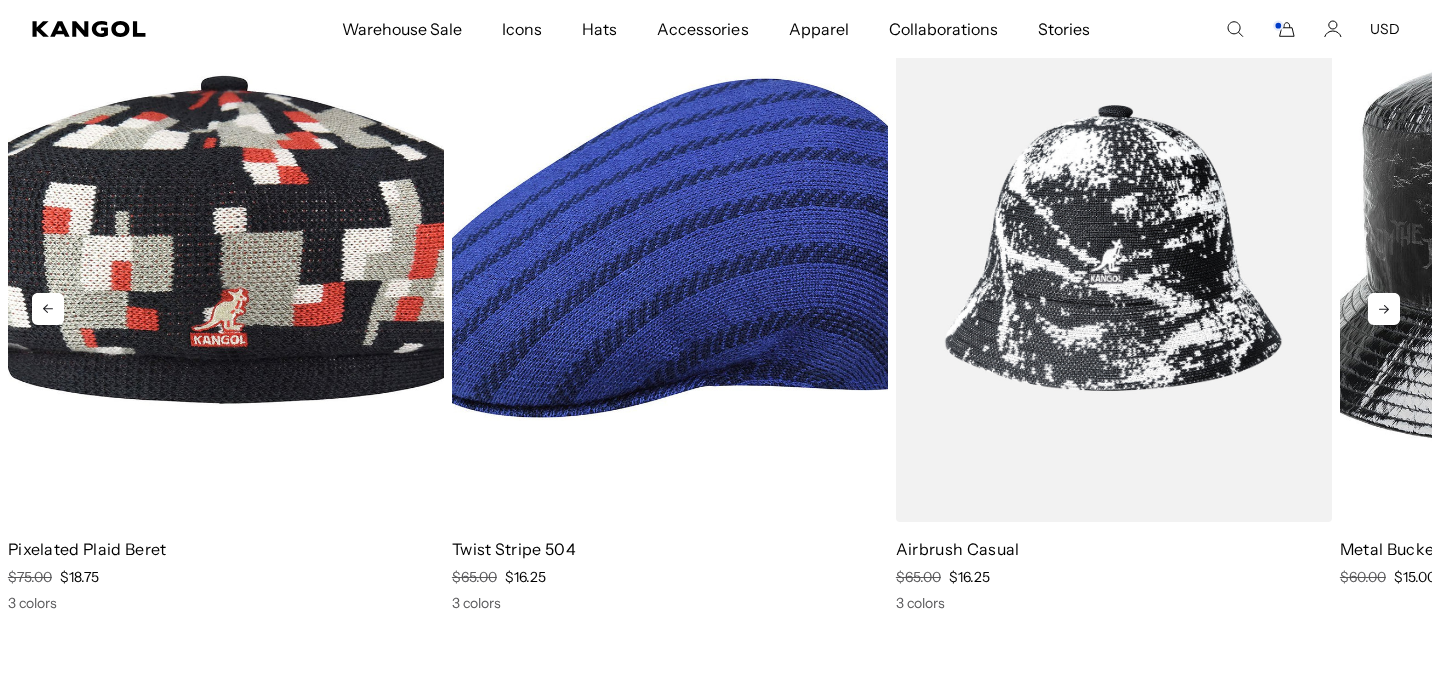 click 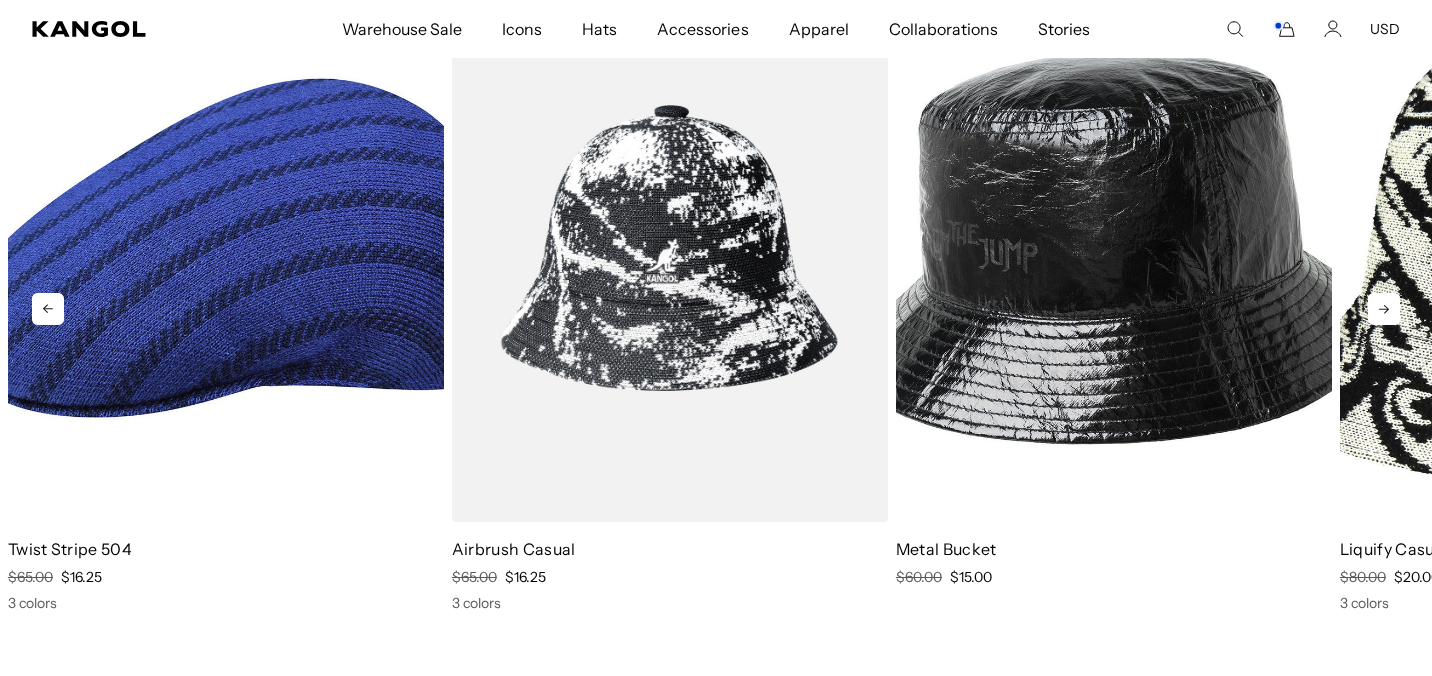 click 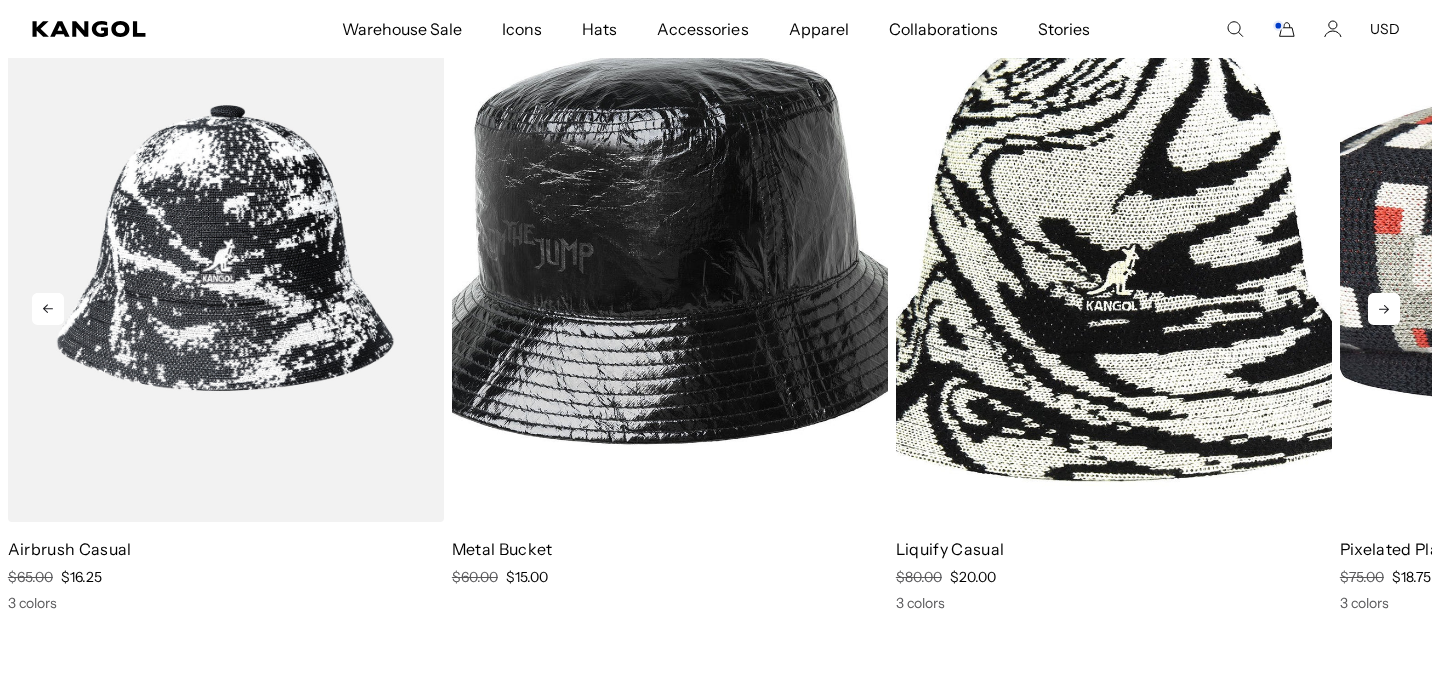 click 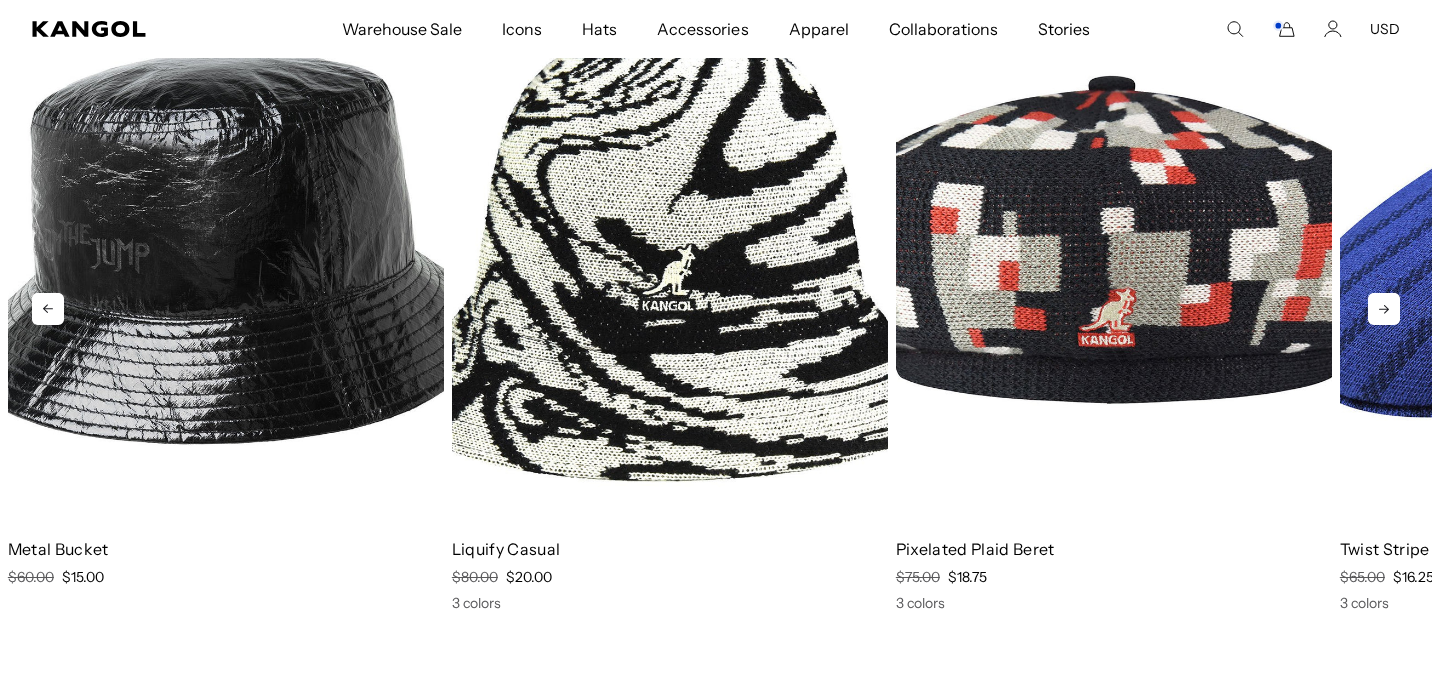 click 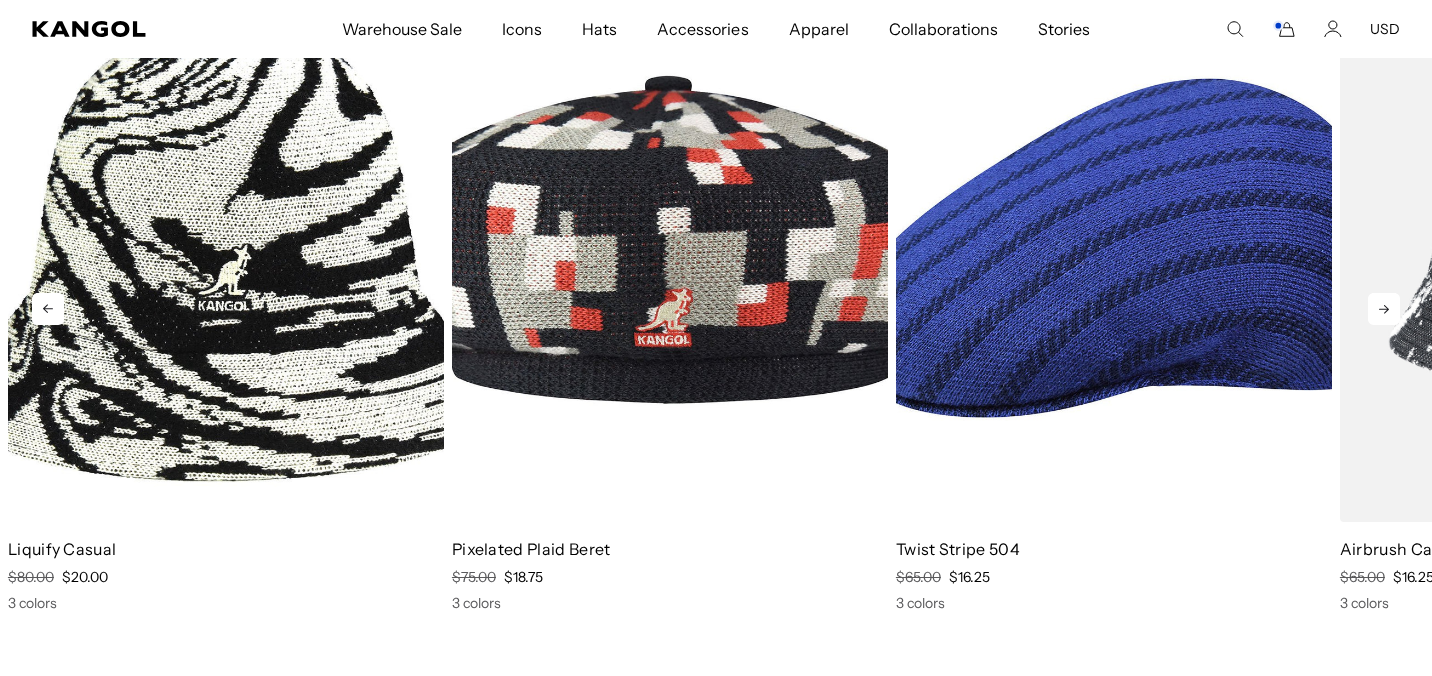 click 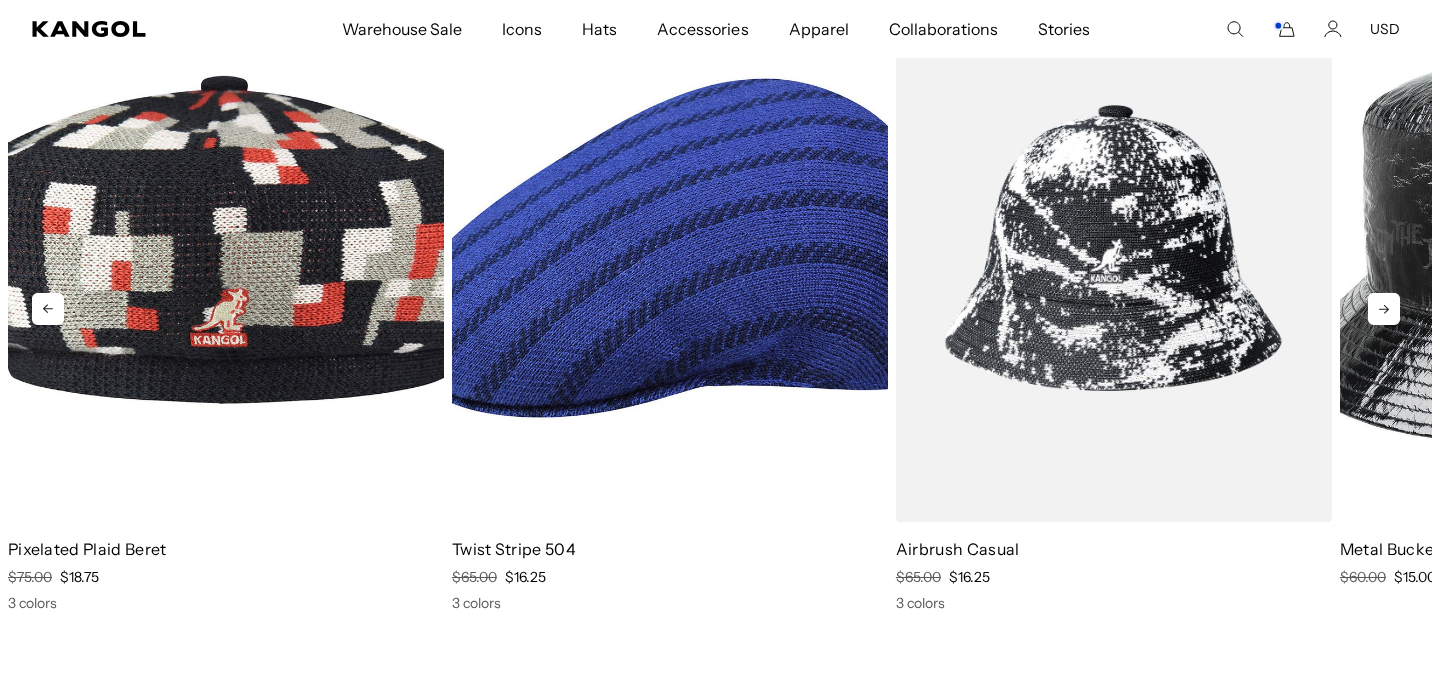 click 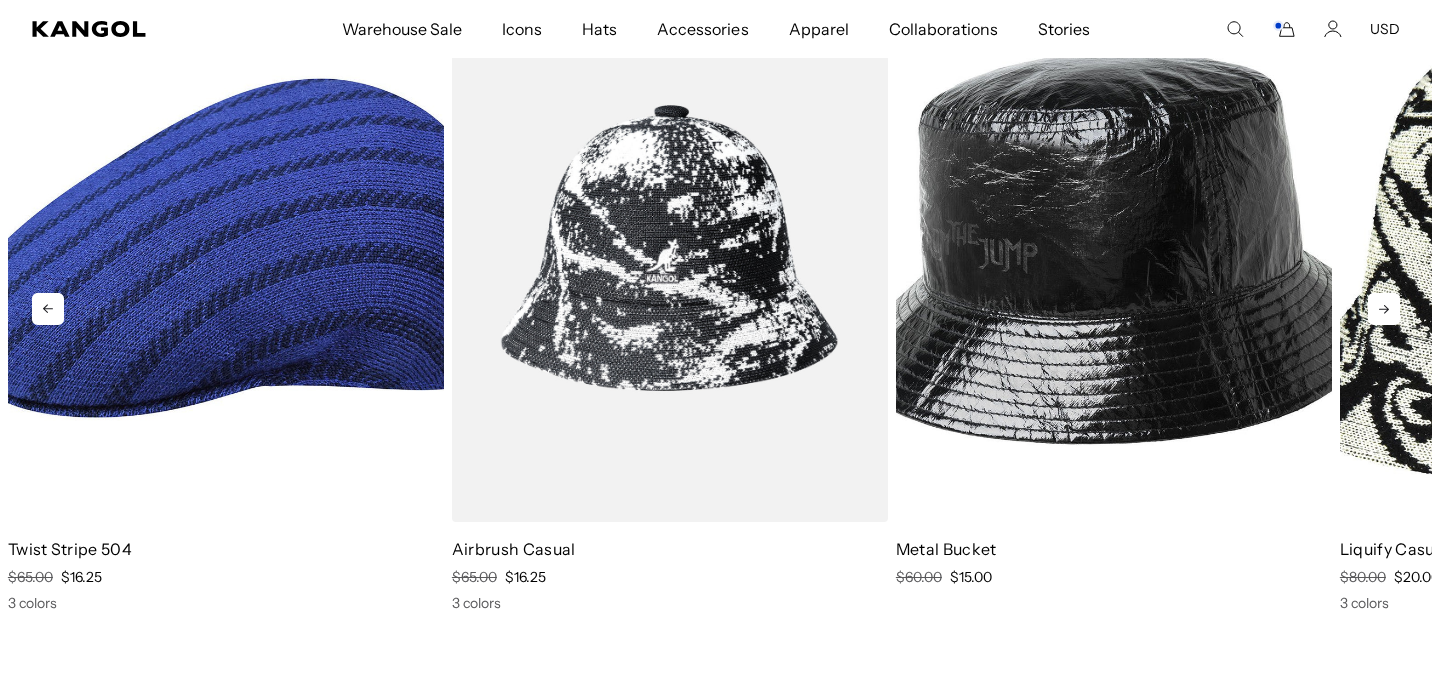 click 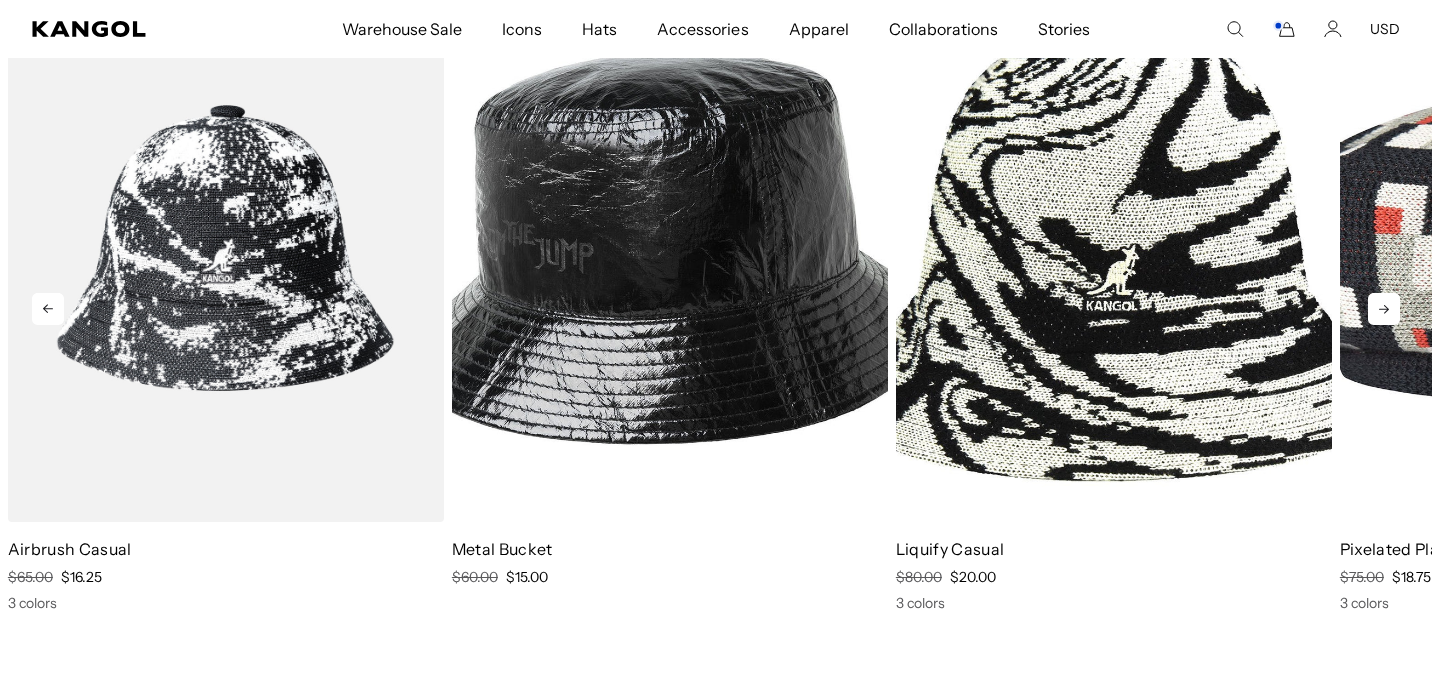 click 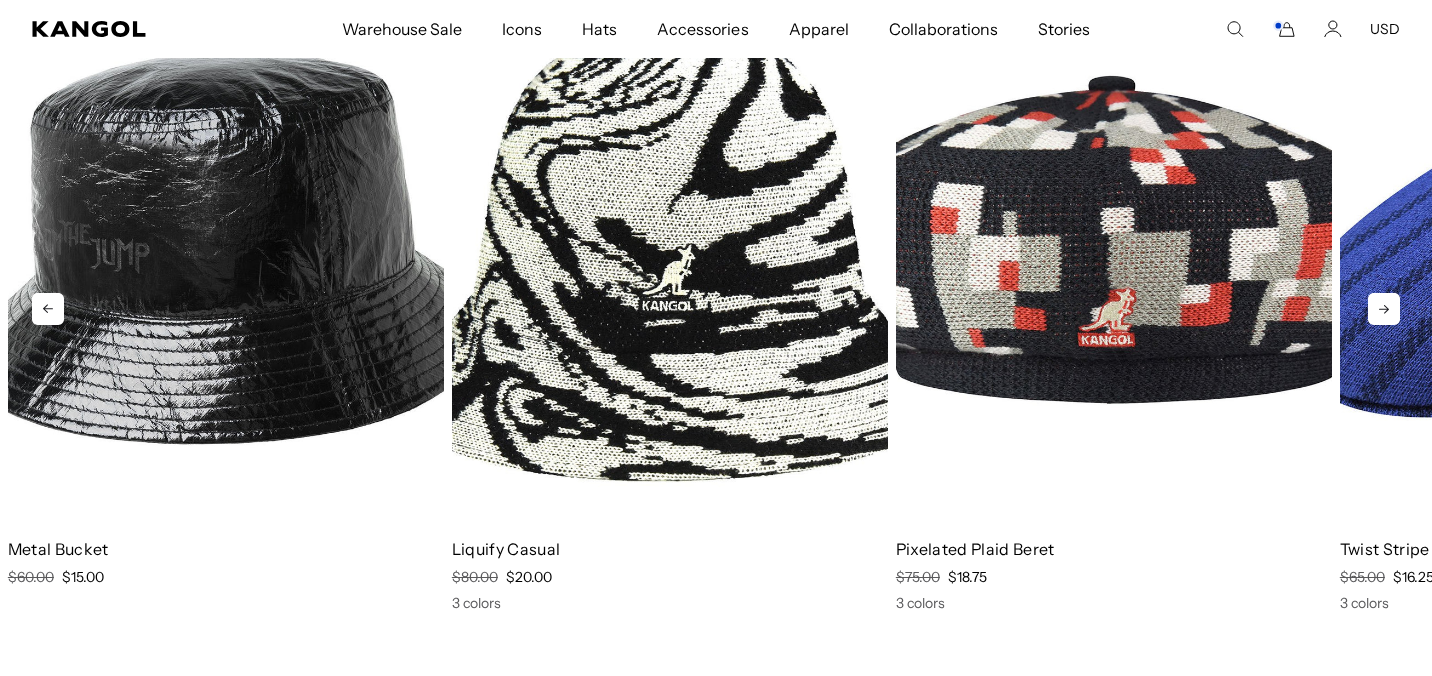 click 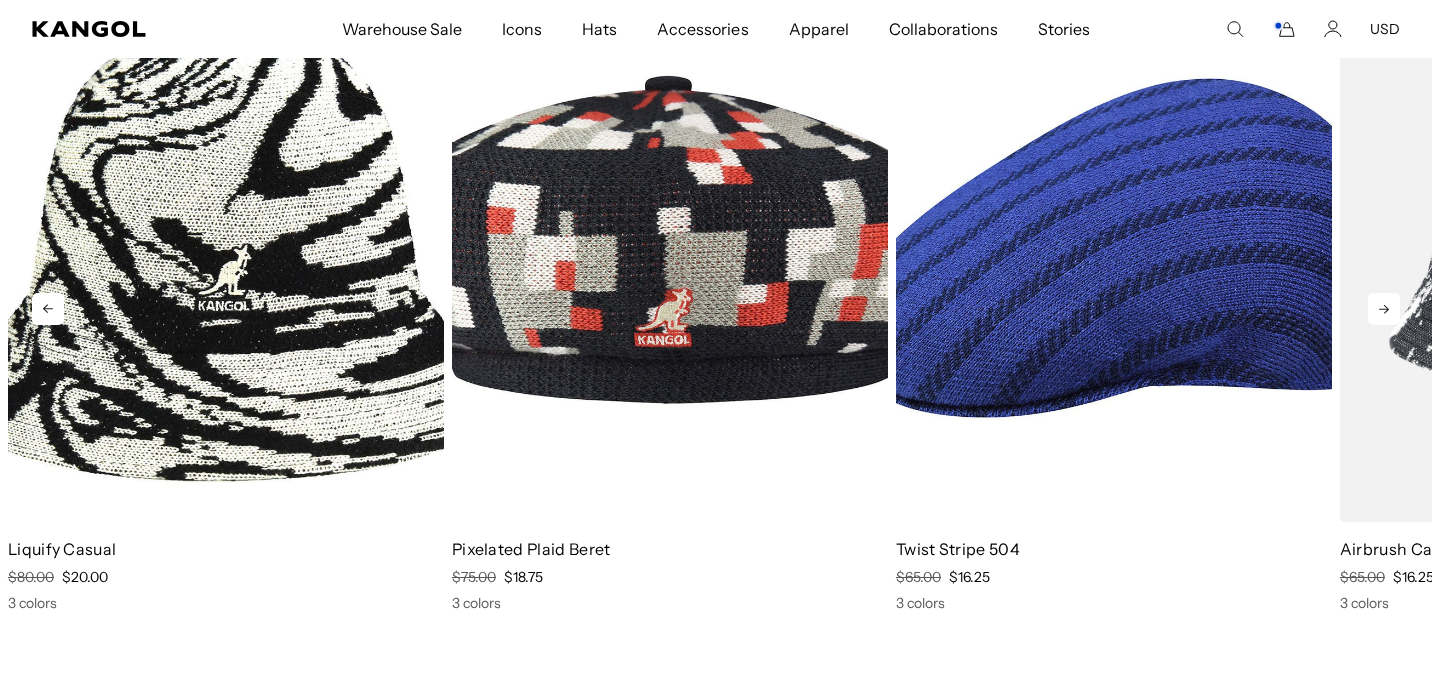 click 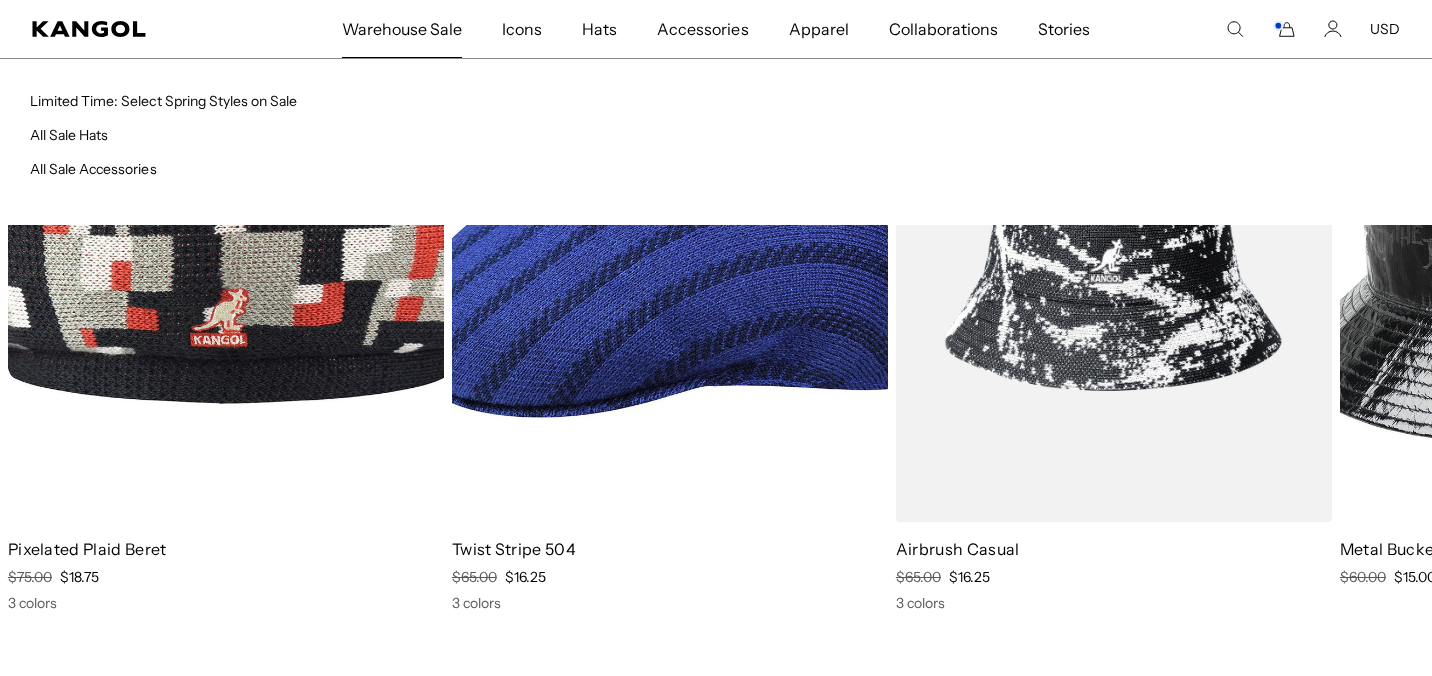 click on "Warehouse Sale" at bounding box center (402, 29) 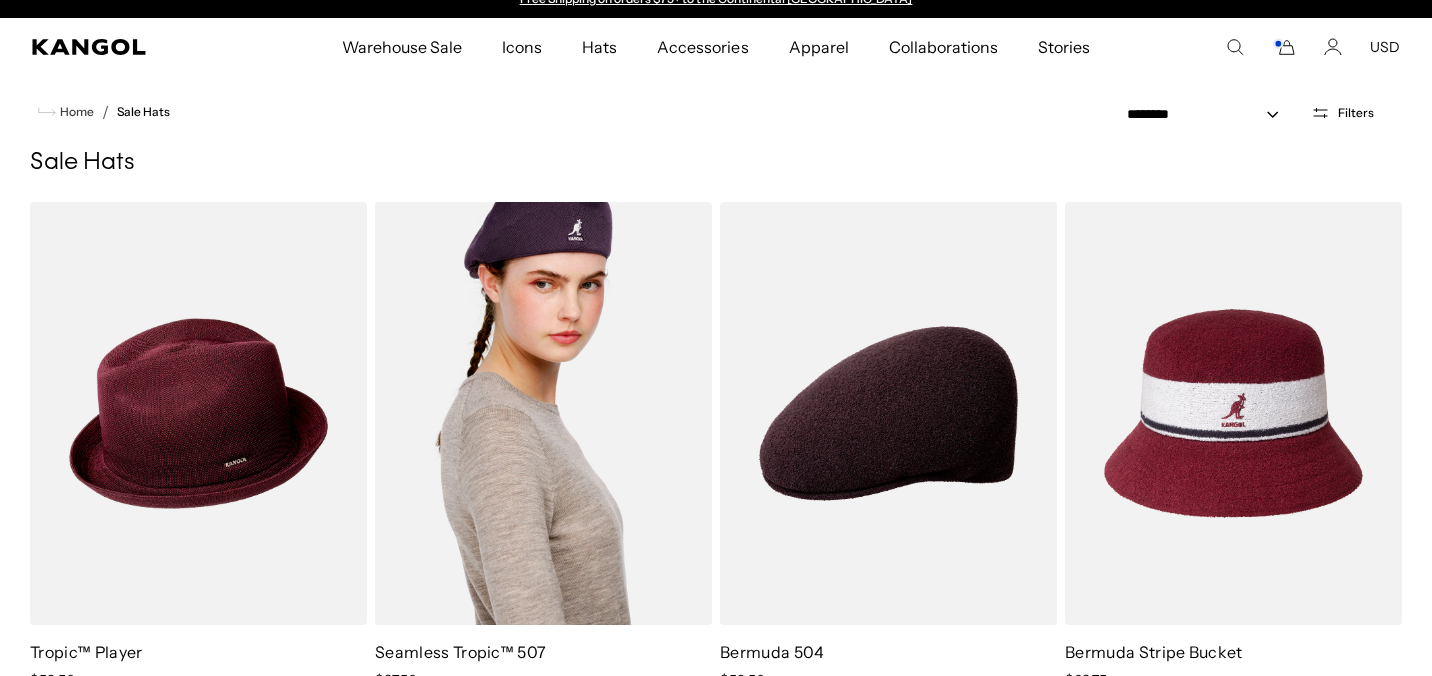 scroll, scrollTop: 136, scrollLeft: 0, axis: vertical 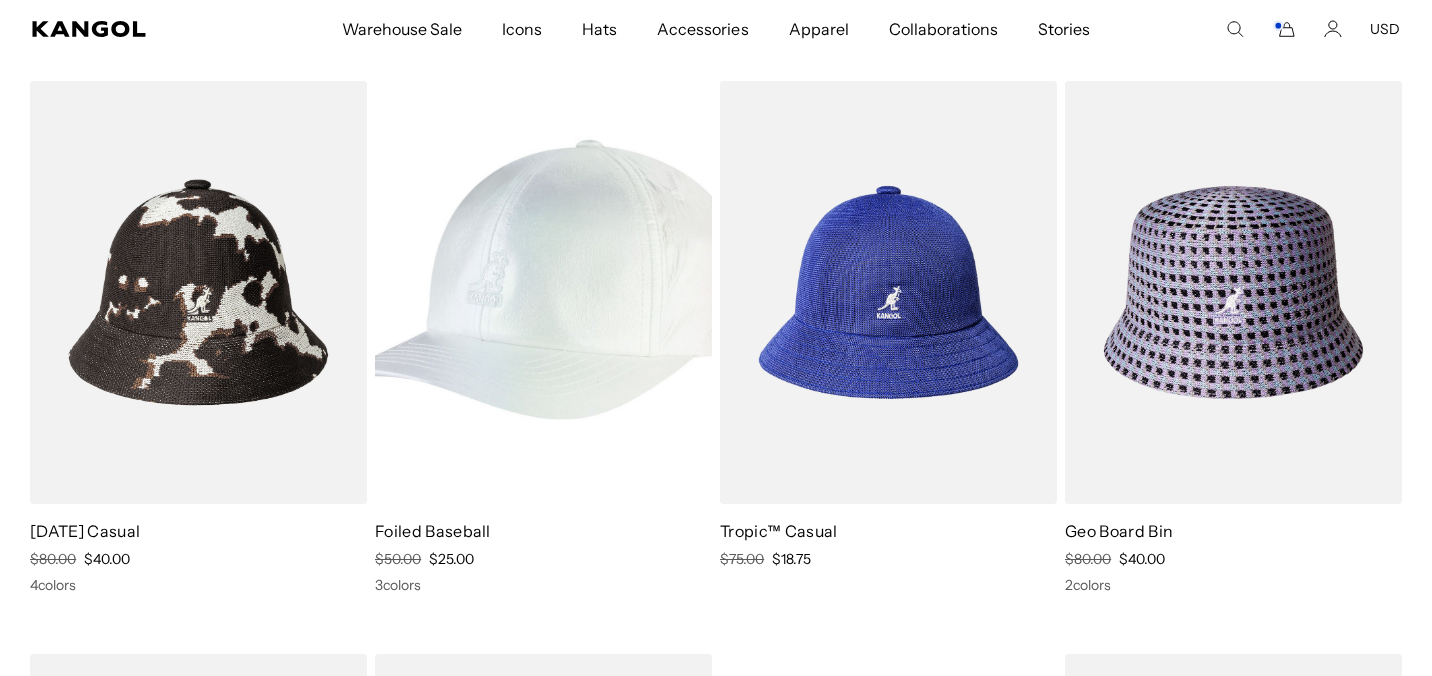 click at bounding box center [543, 292] 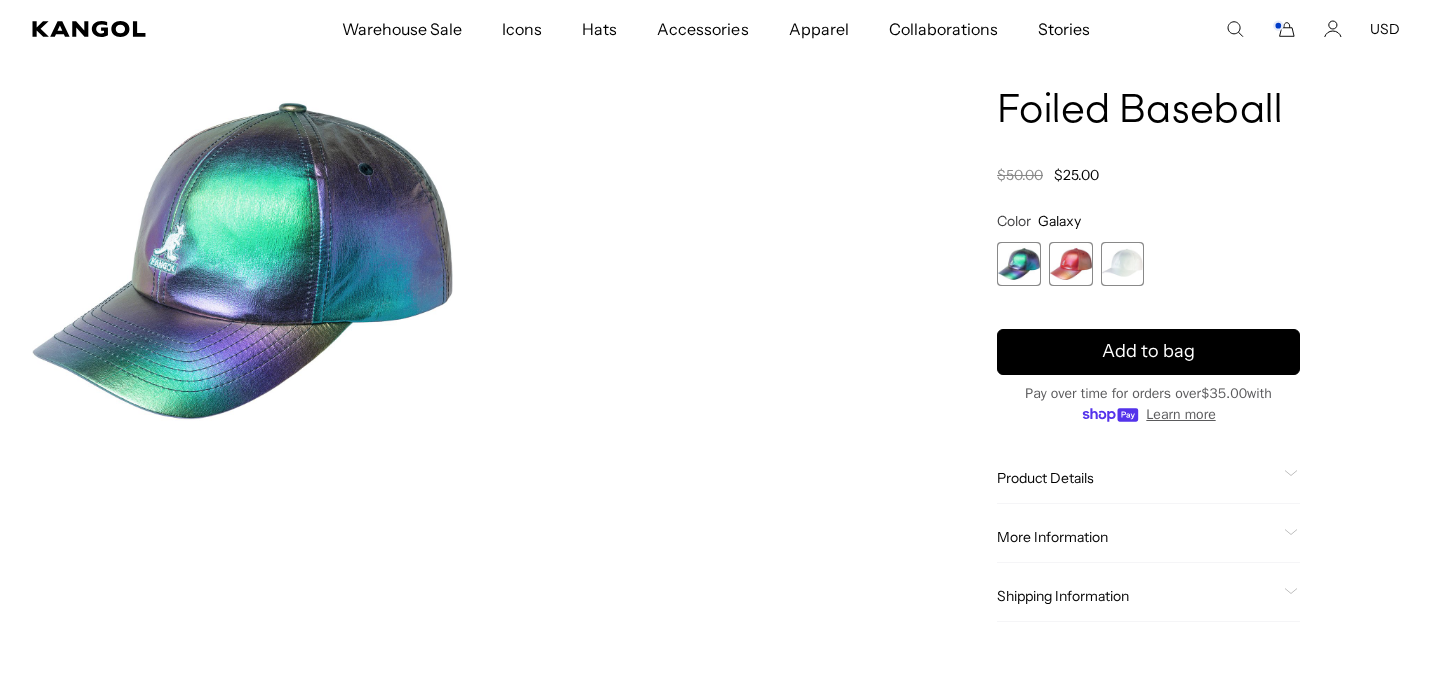 scroll, scrollTop: 0, scrollLeft: 0, axis: both 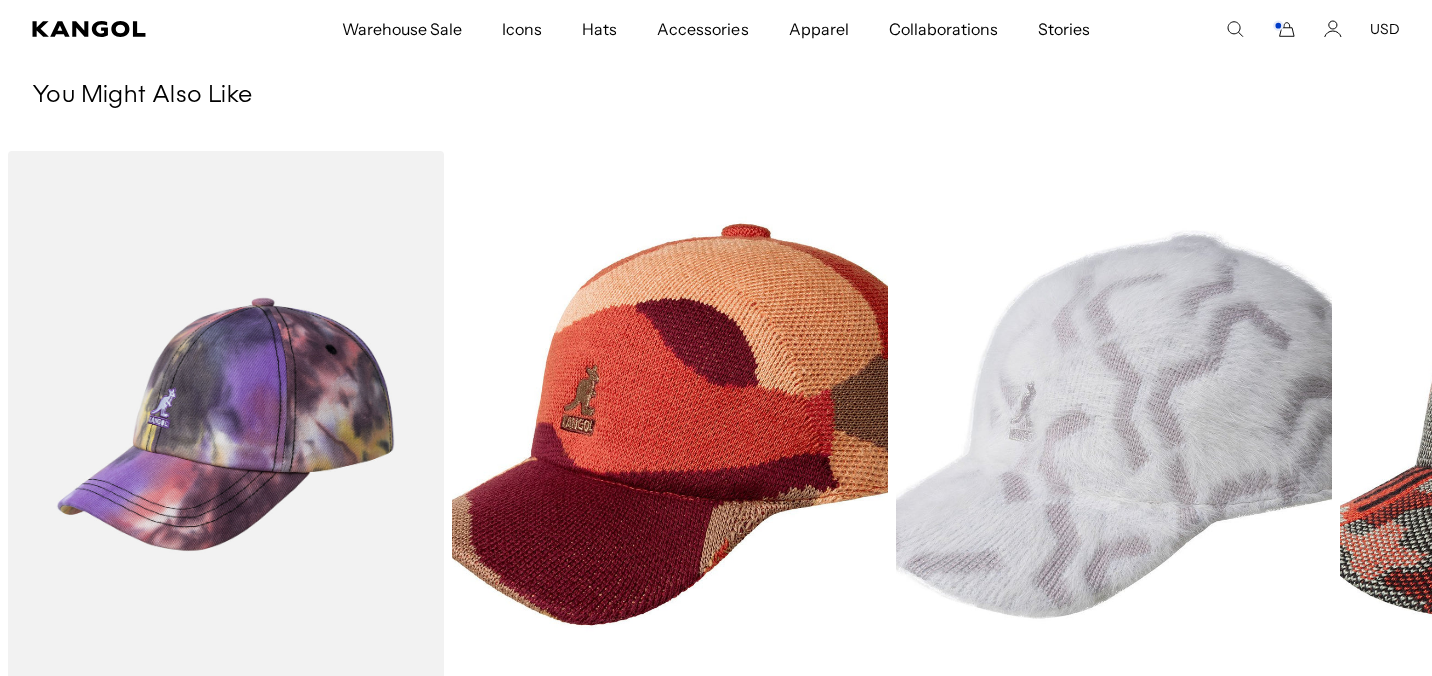 click 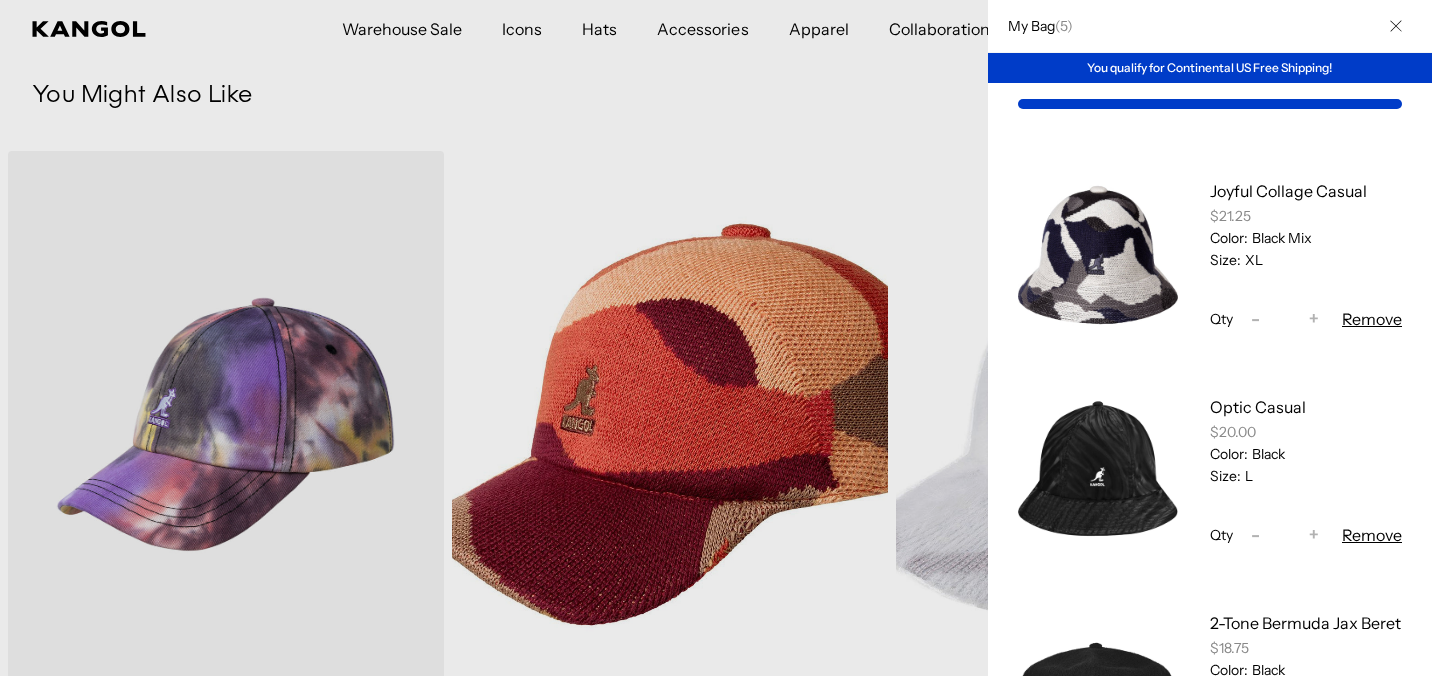 click at bounding box center (1098, 255) 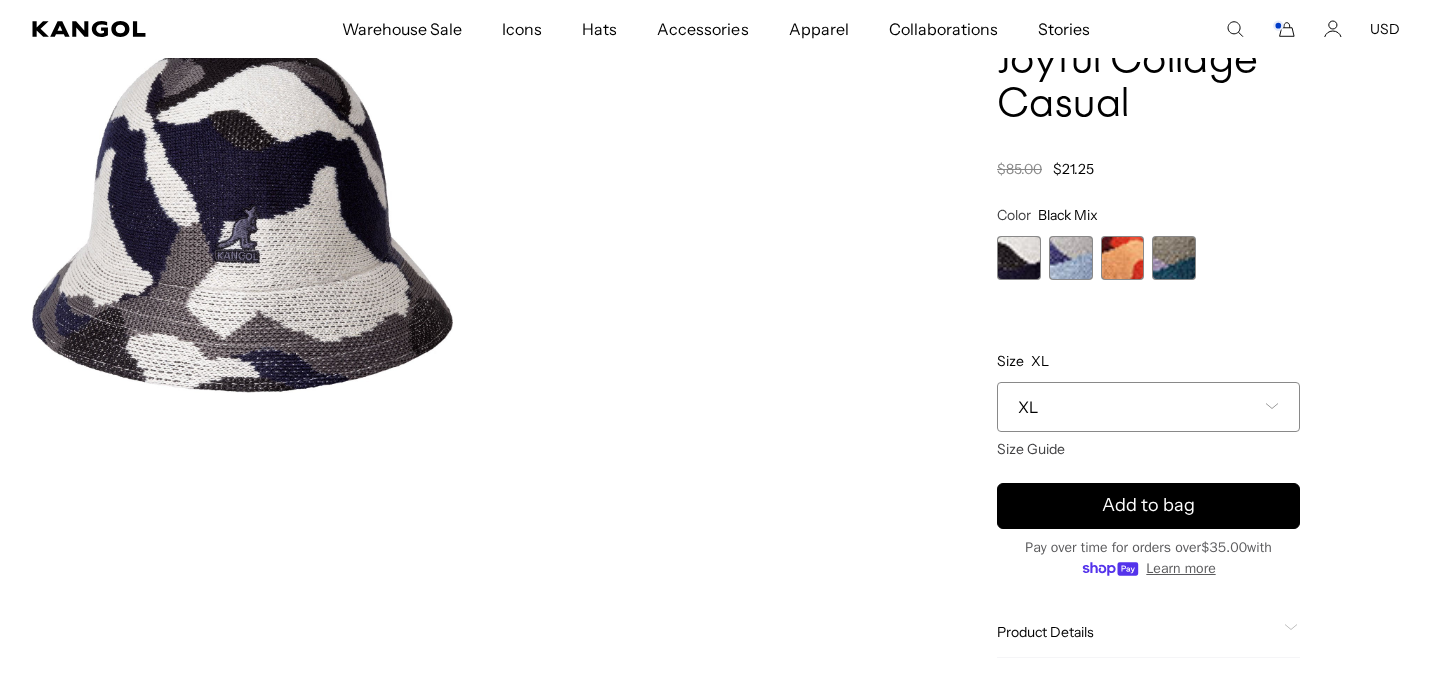 scroll, scrollTop: 291, scrollLeft: 0, axis: vertical 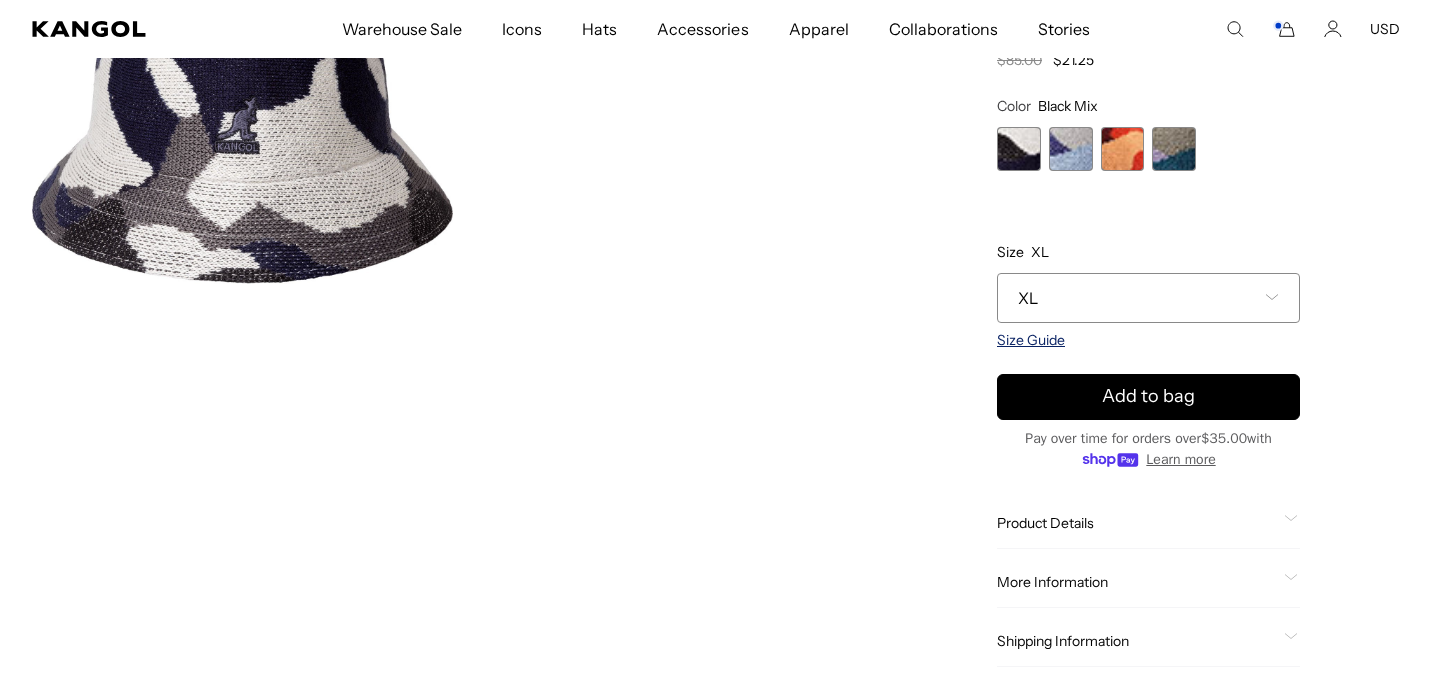 click on "Size Guide" at bounding box center (1031, 340) 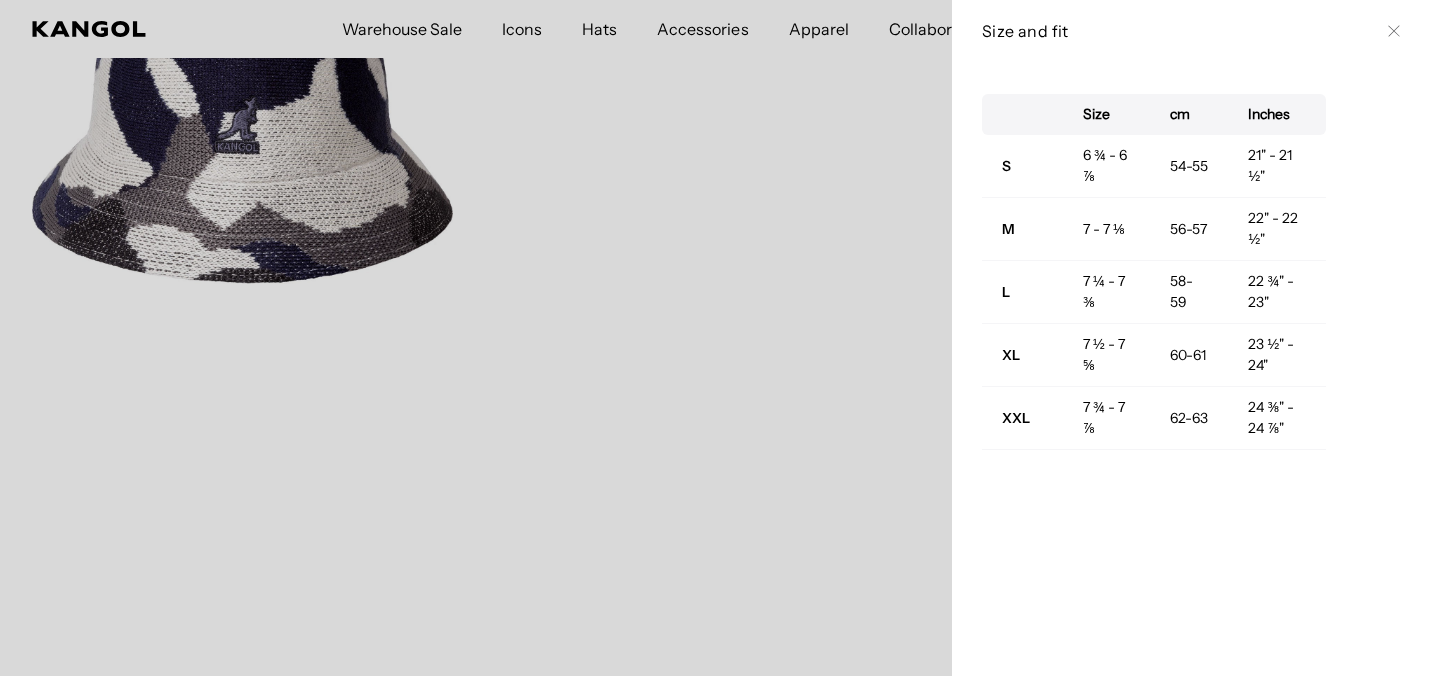 scroll, scrollTop: 0, scrollLeft: 0, axis: both 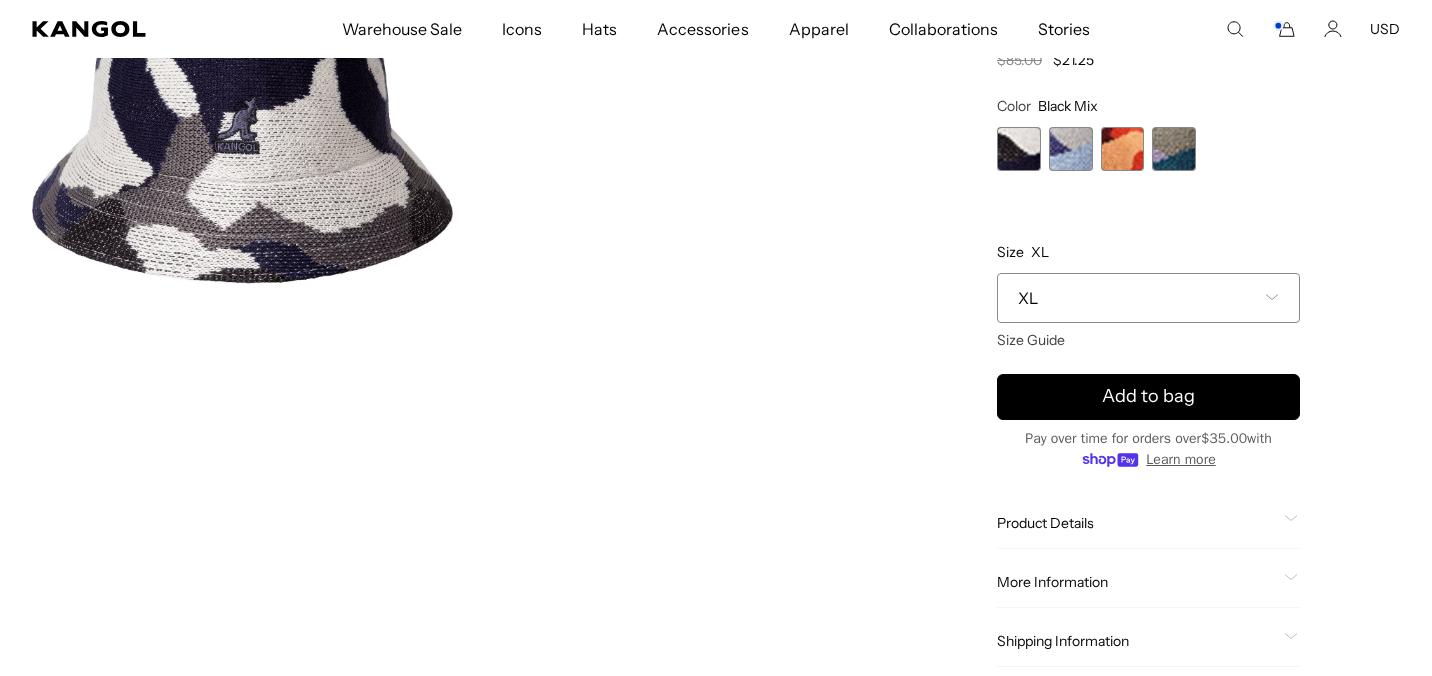 click 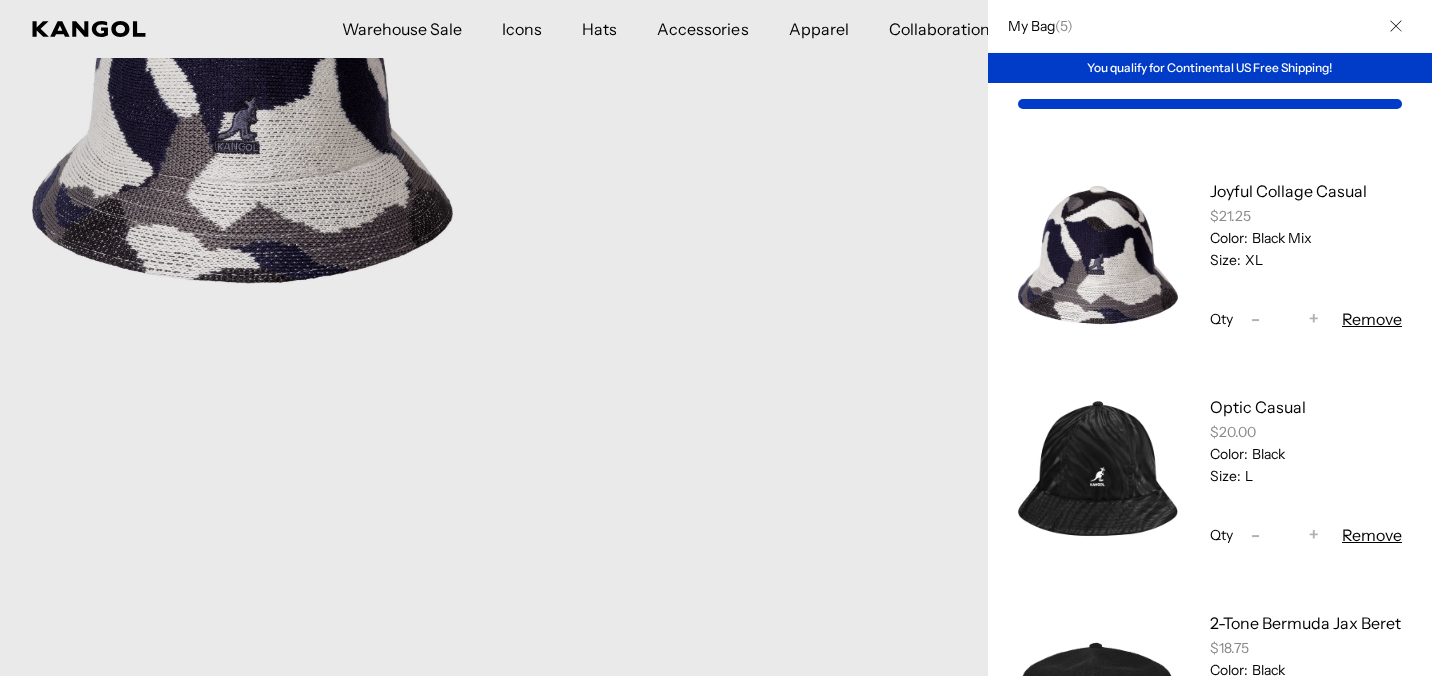 scroll, scrollTop: 0, scrollLeft: 0, axis: both 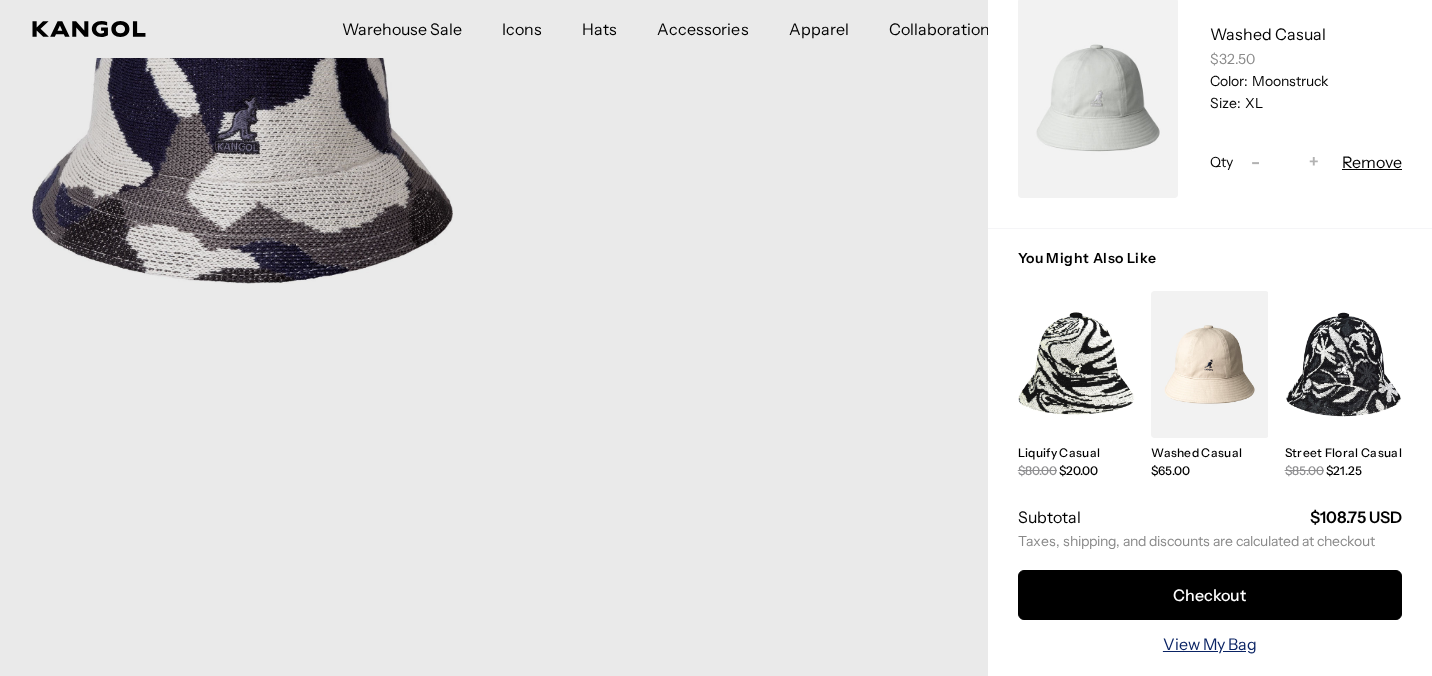 click on "View My Bag" at bounding box center (1210, 644) 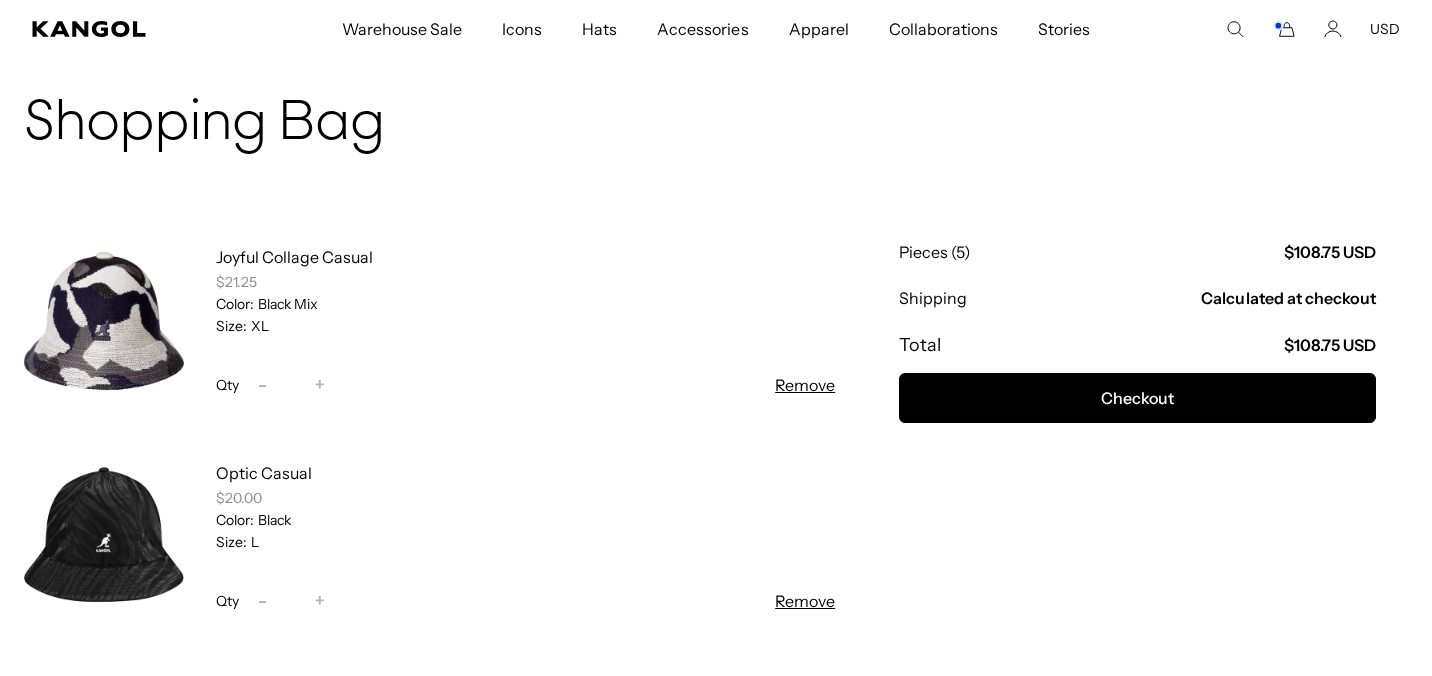 scroll, scrollTop: 230, scrollLeft: 0, axis: vertical 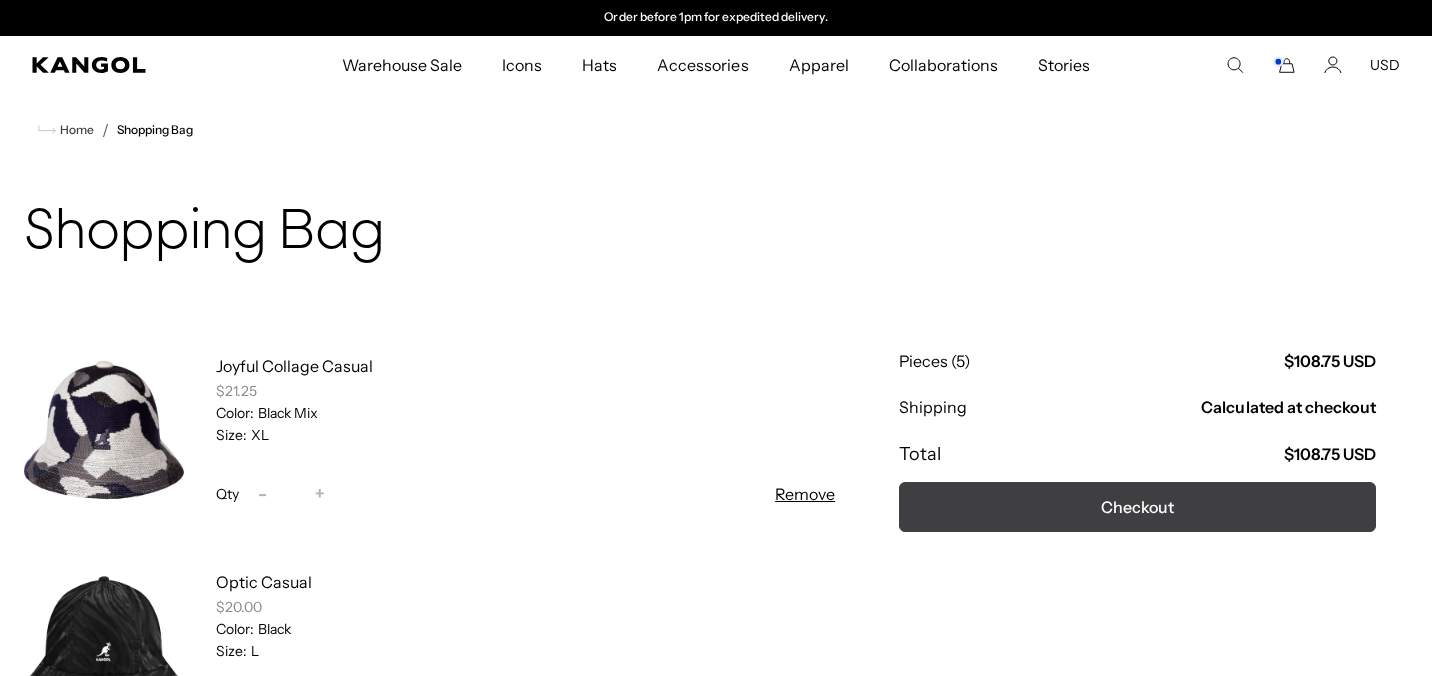 click on "Checkout" at bounding box center [1137, 507] 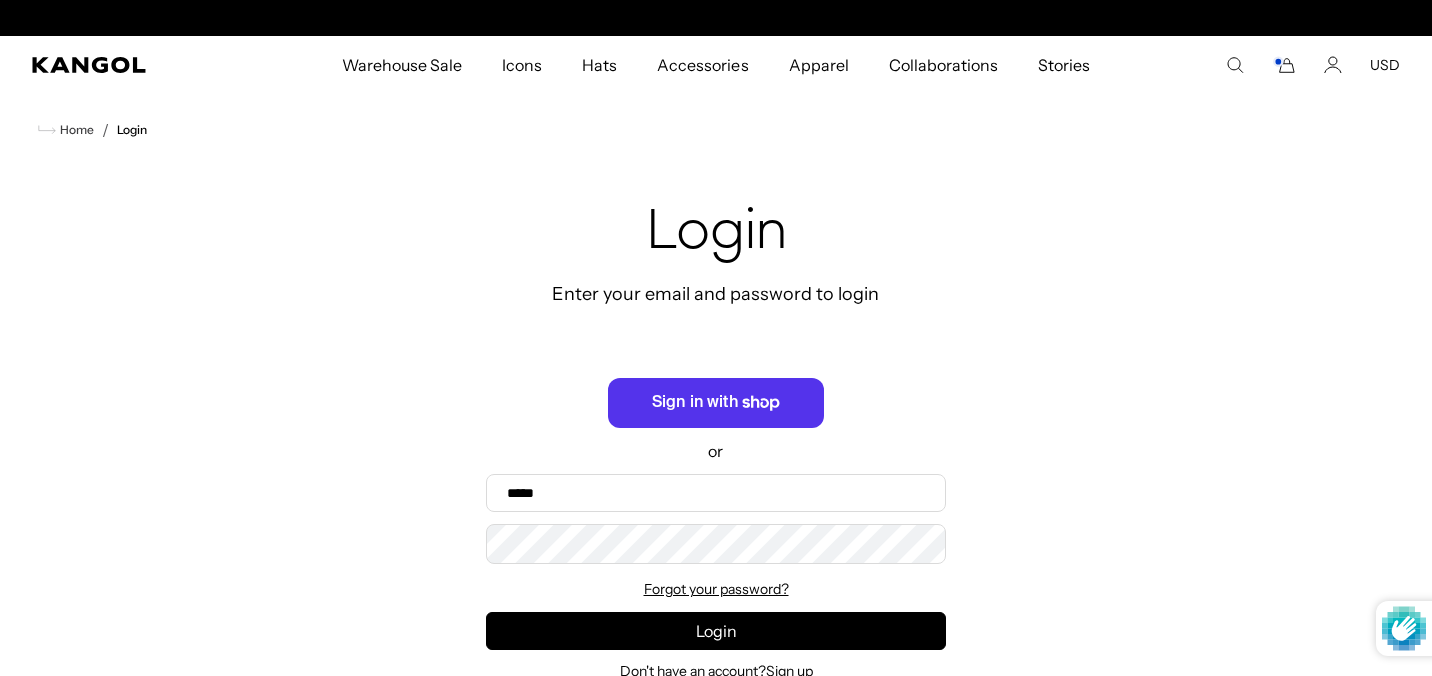 scroll, scrollTop: 295, scrollLeft: 0, axis: vertical 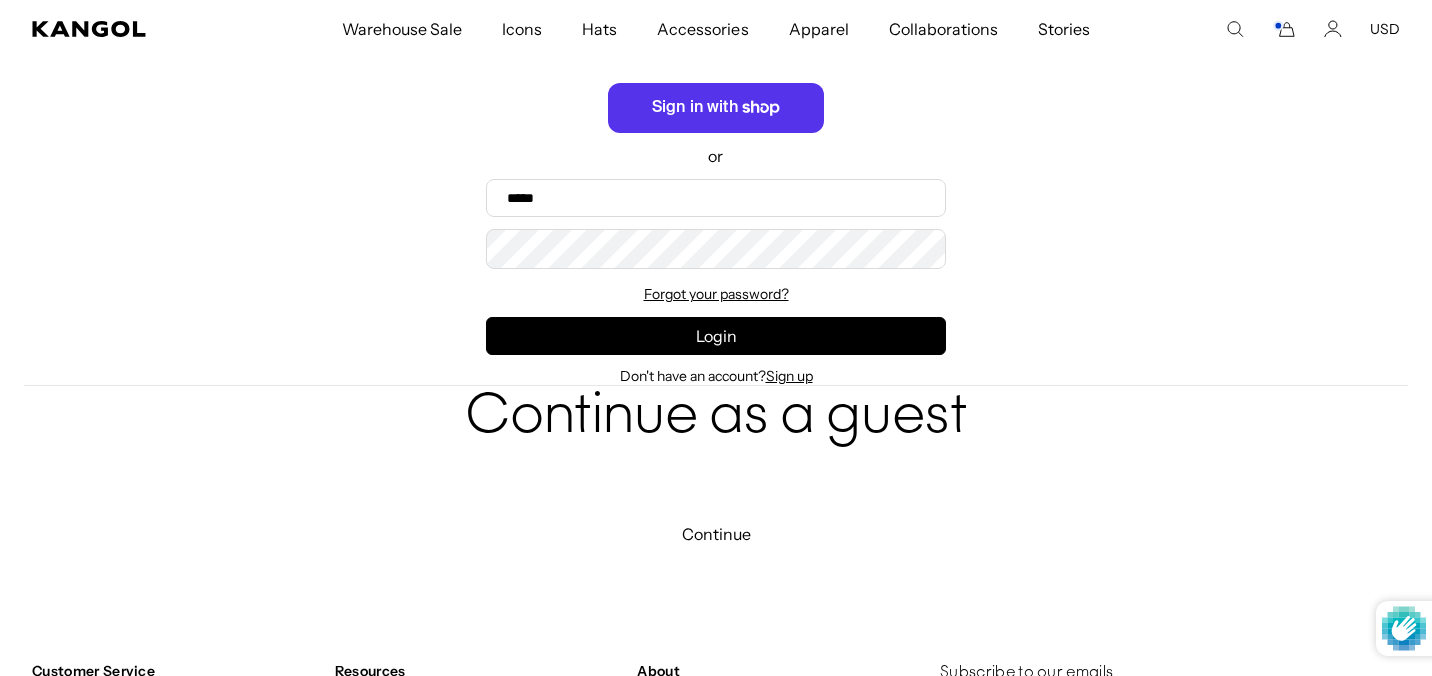 type on "**********" 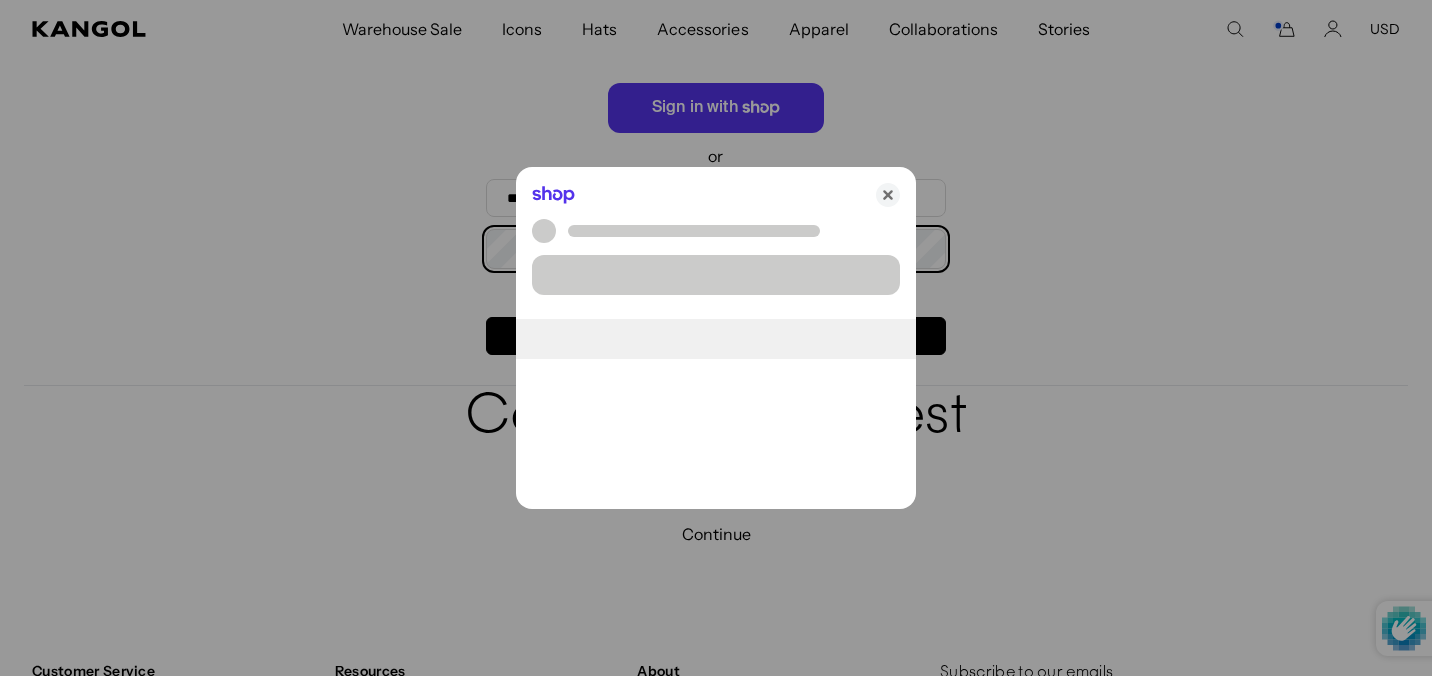 scroll, scrollTop: 0, scrollLeft: 0, axis: both 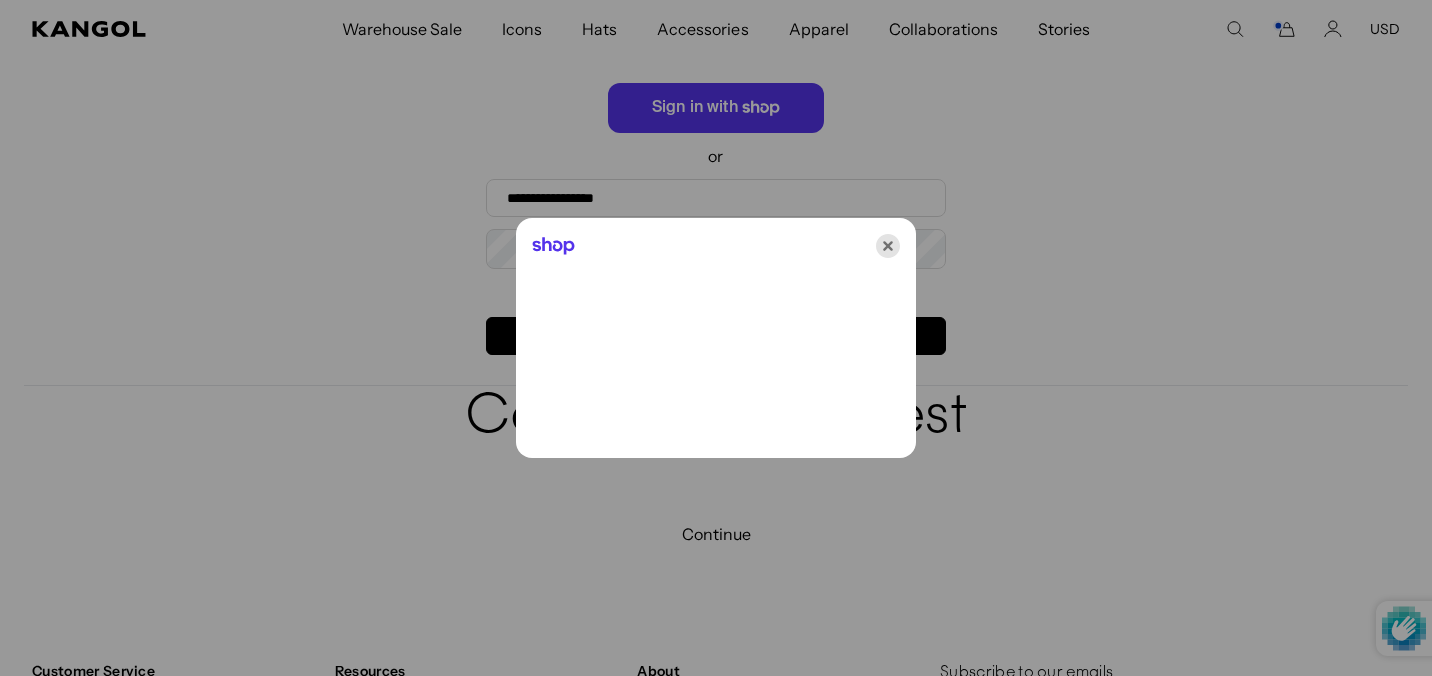 click 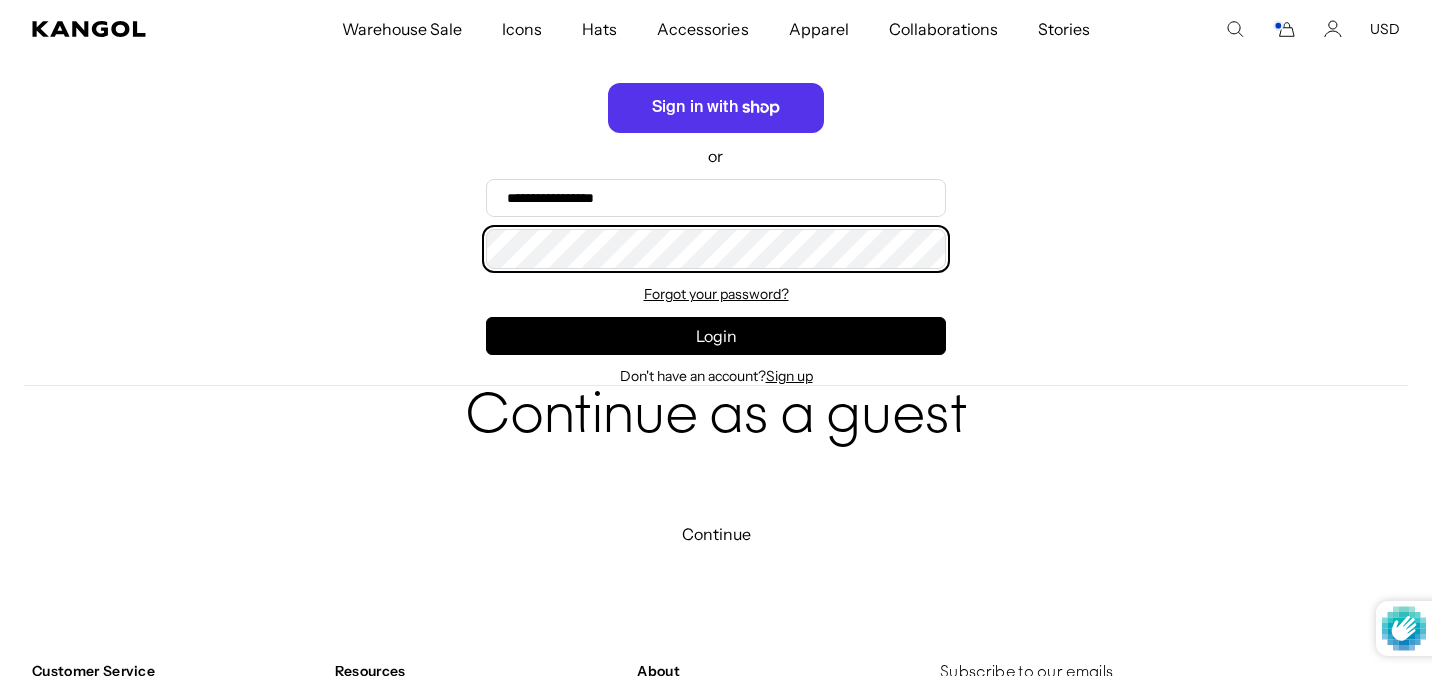 scroll, scrollTop: 0, scrollLeft: 412, axis: horizontal 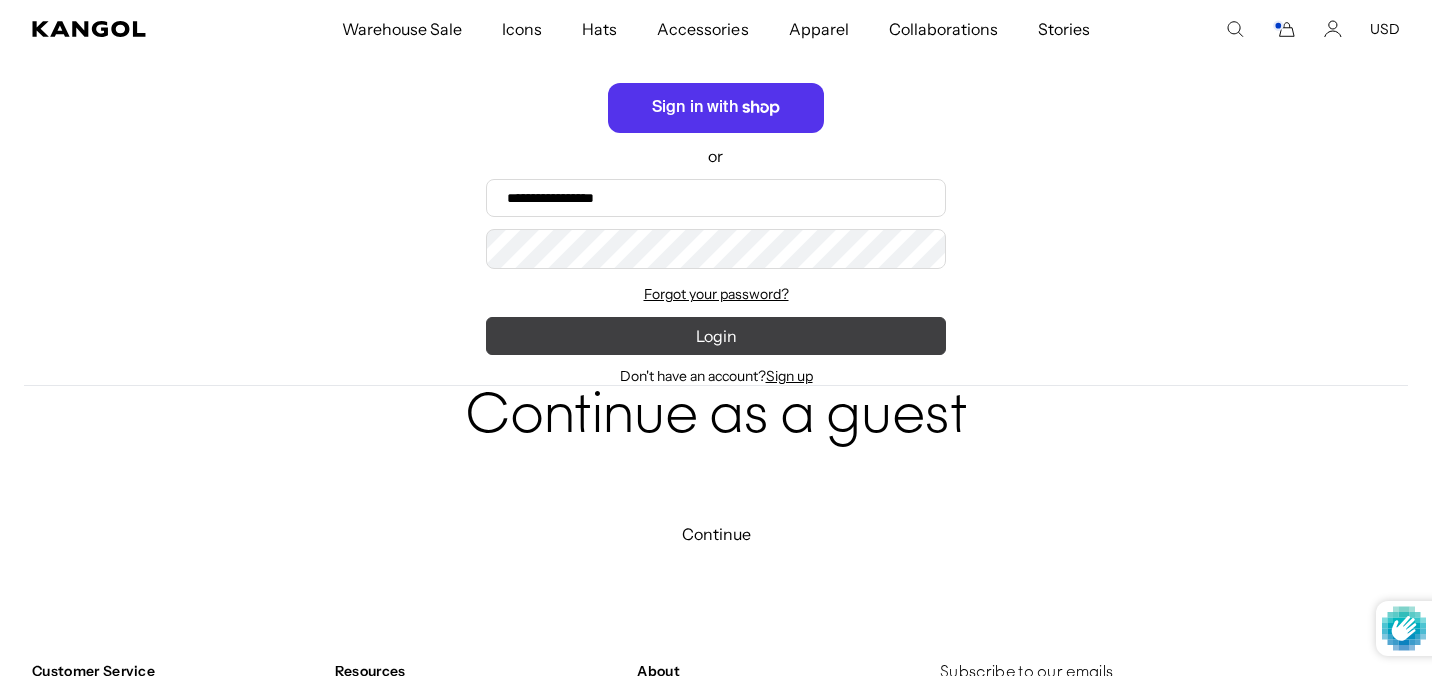 click on "Login" at bounding box center [716, 336] 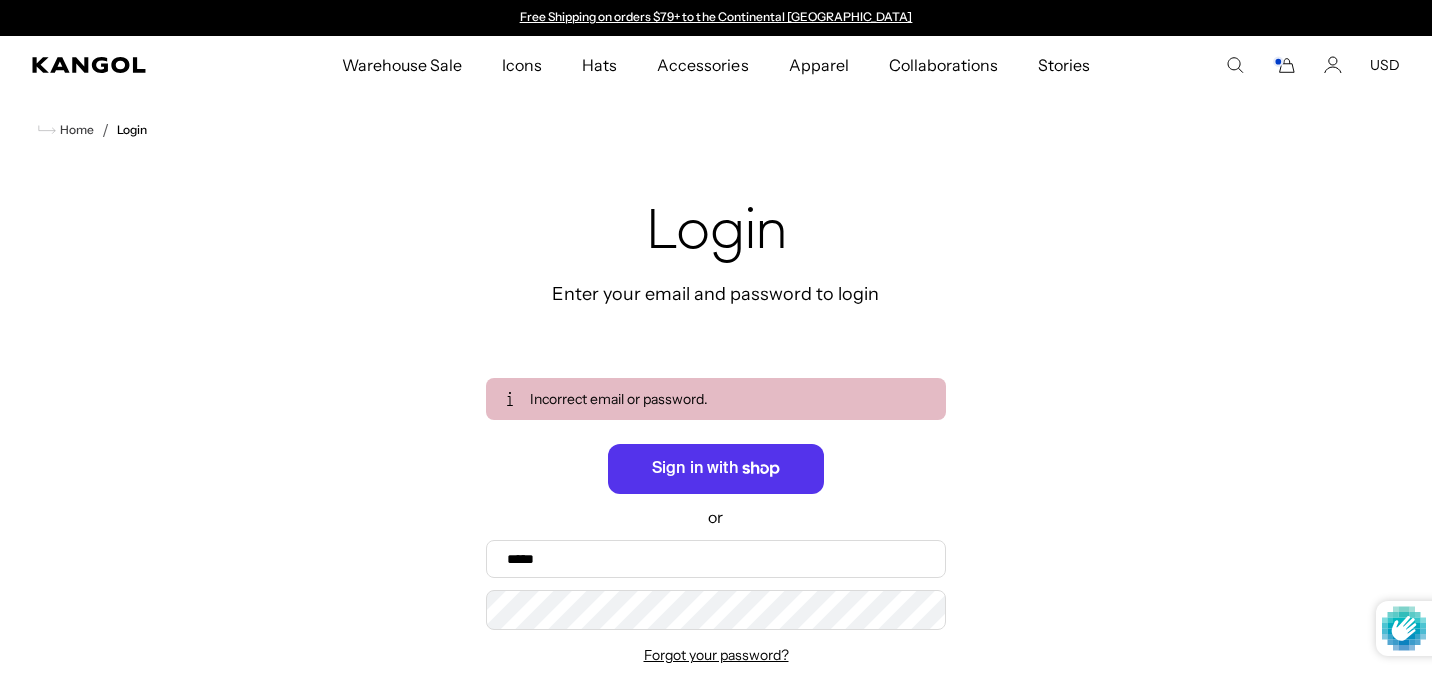 scroll, scrollTop: 256, scrollLeft: 0, axis: vertical 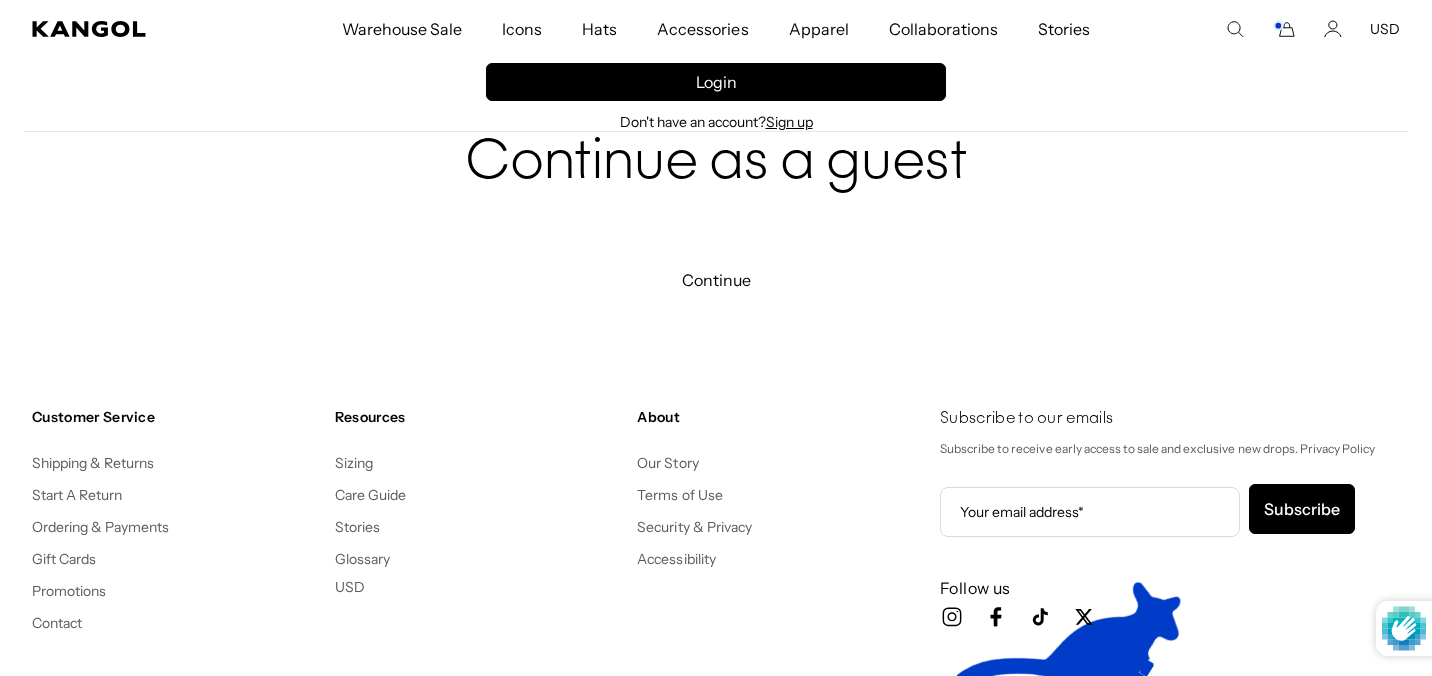 click on "Continue" at bounding box center (716, 280) 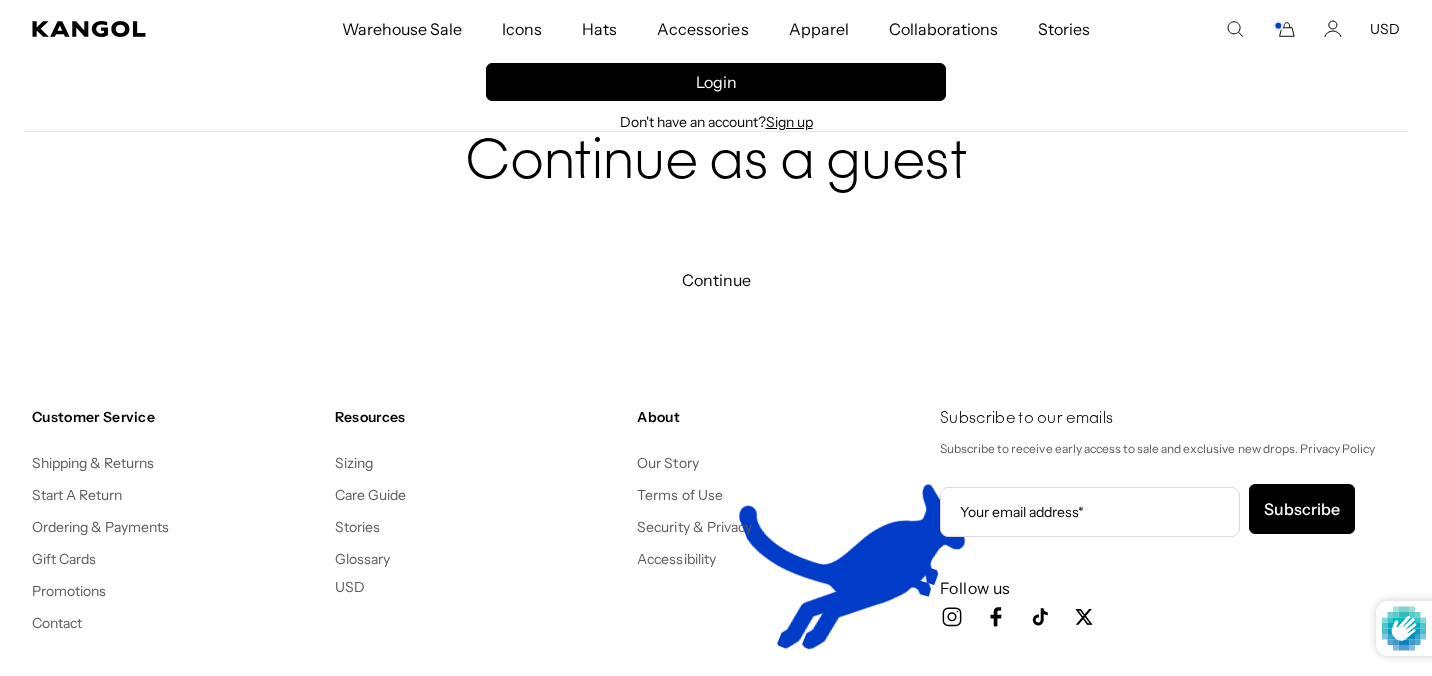 scroll, scrollTop: 0, scrollLeft: 0, axis: both 